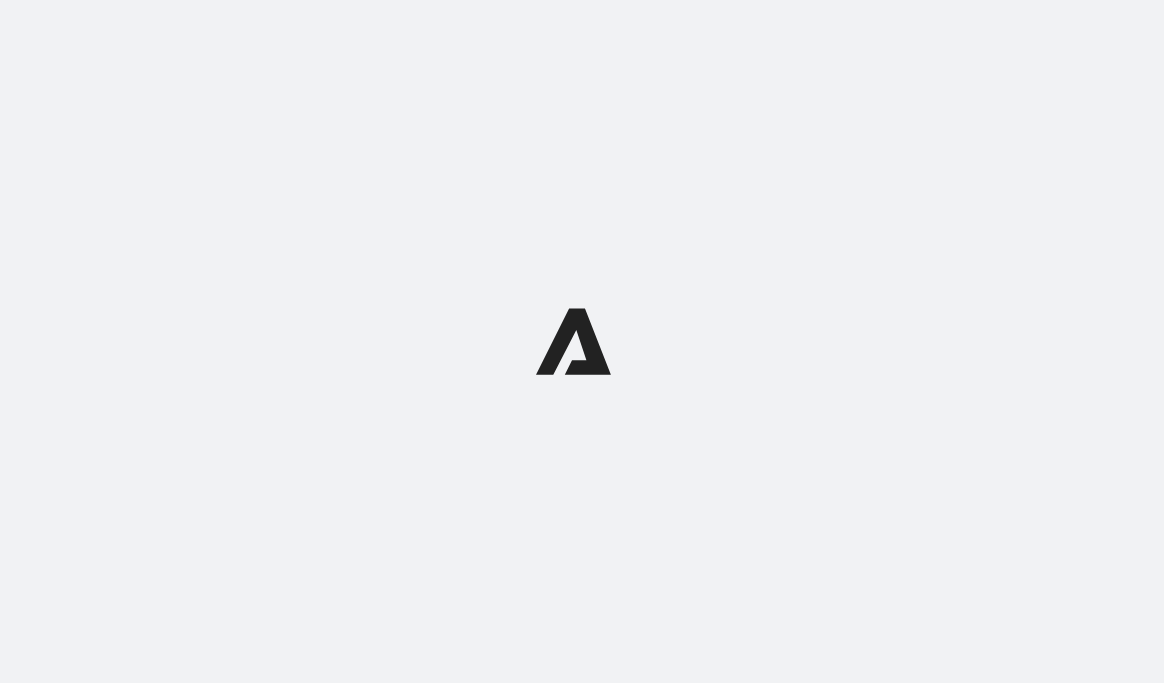 scroll, scrollTop: 0, scrollLeft: 0, axis: both 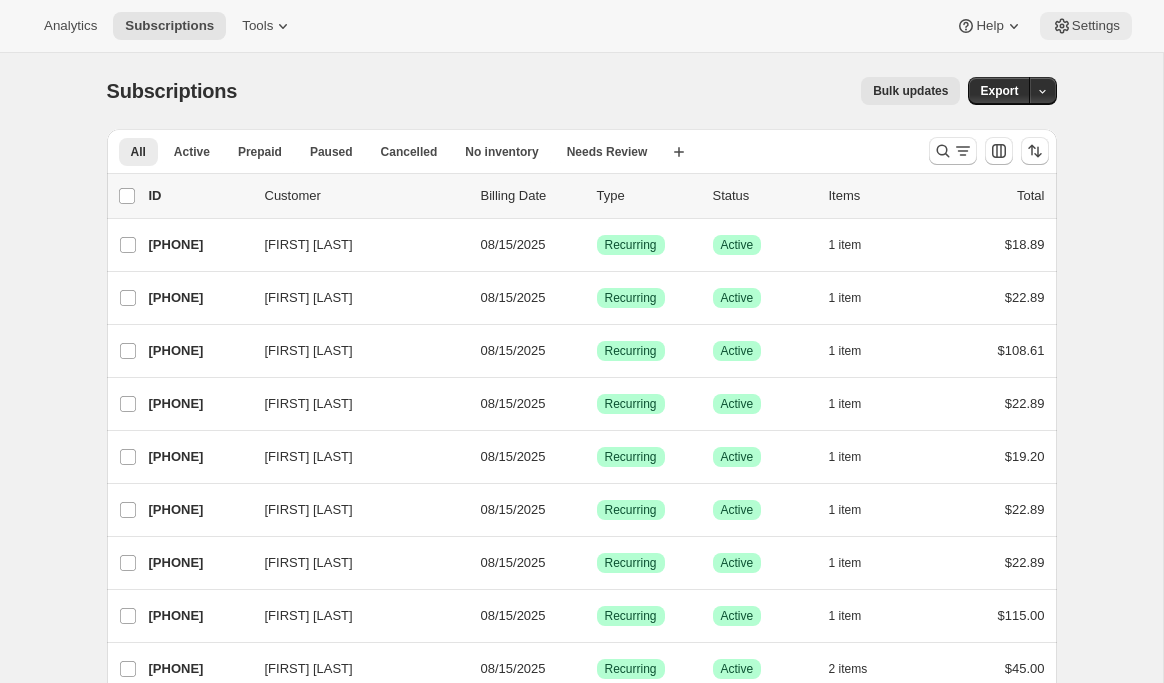 click on "Settings" at bounding box center [1096, 26] 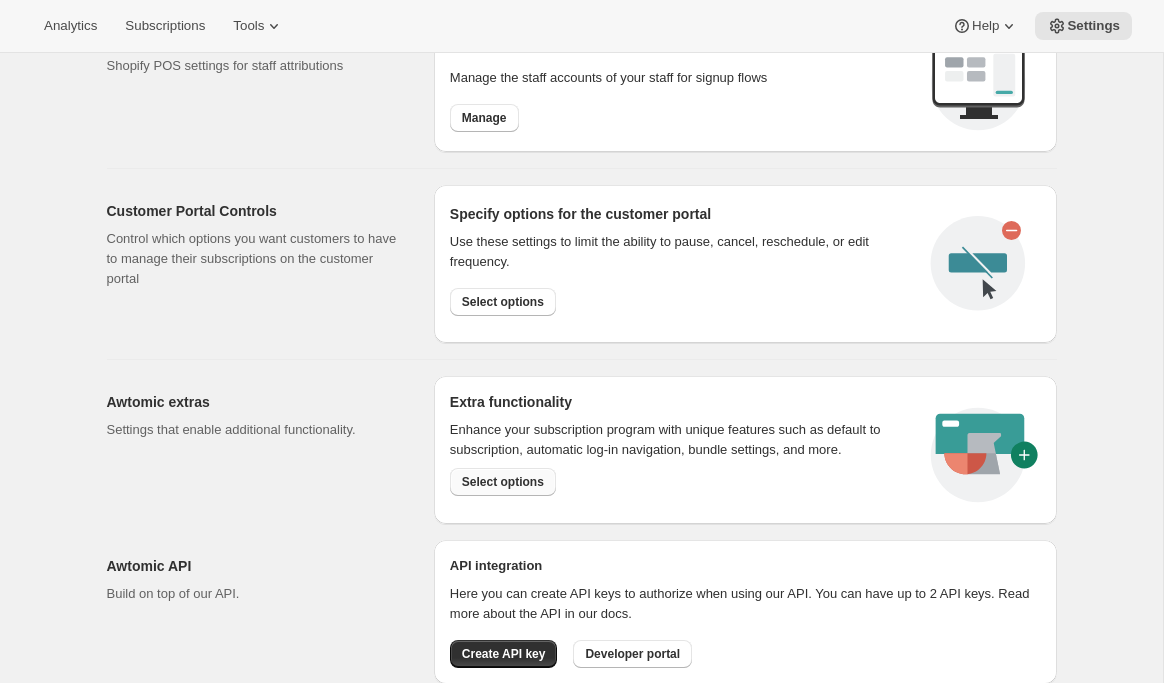 scroll, scrollTop: 901, scrollLeft: 0, axis: vertical 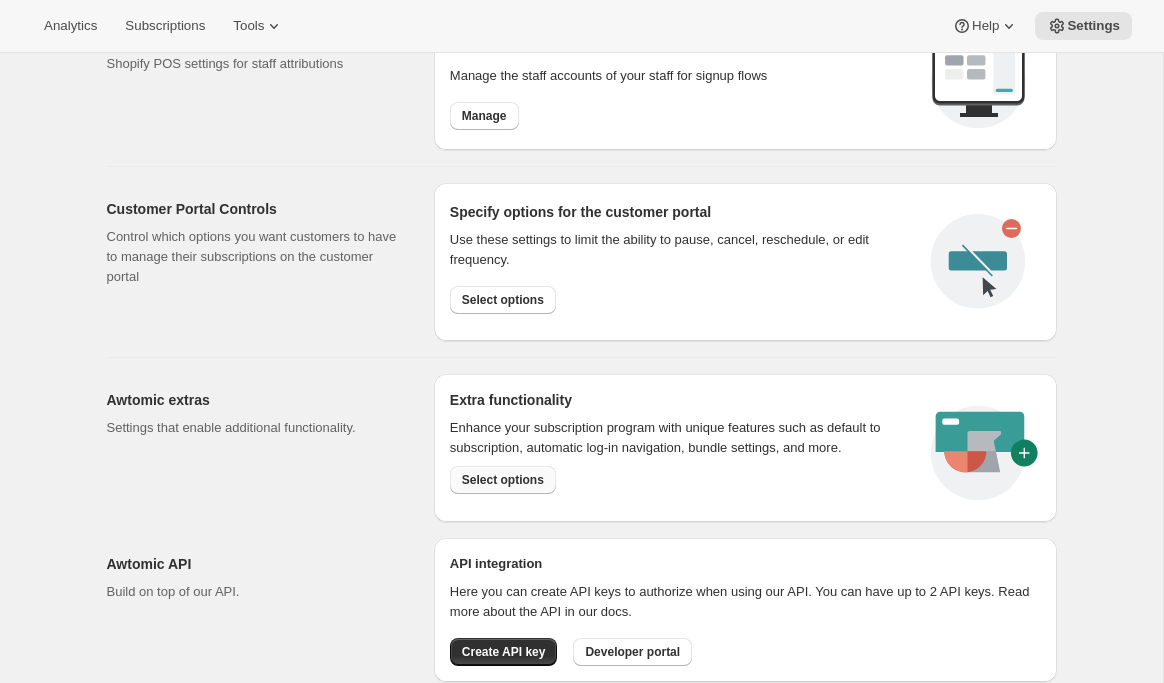 click on "Select options" at bounding box center [503, 480] 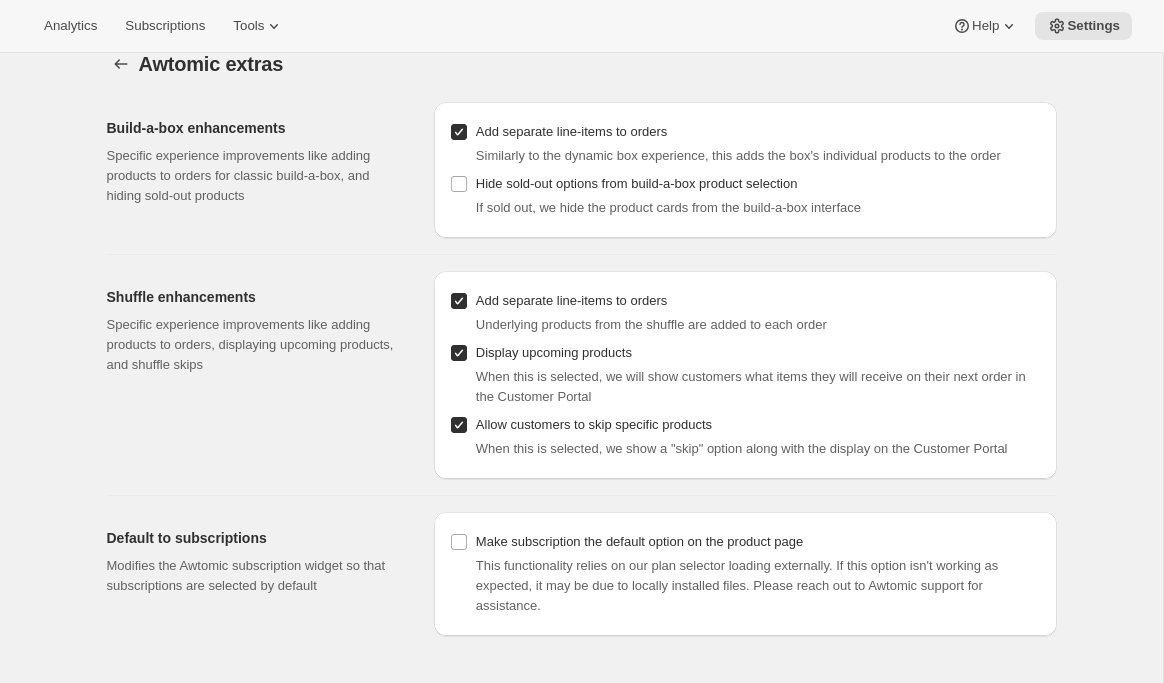 scroll, scrollTop: 30, scrollLeft: 0, axis: vertical 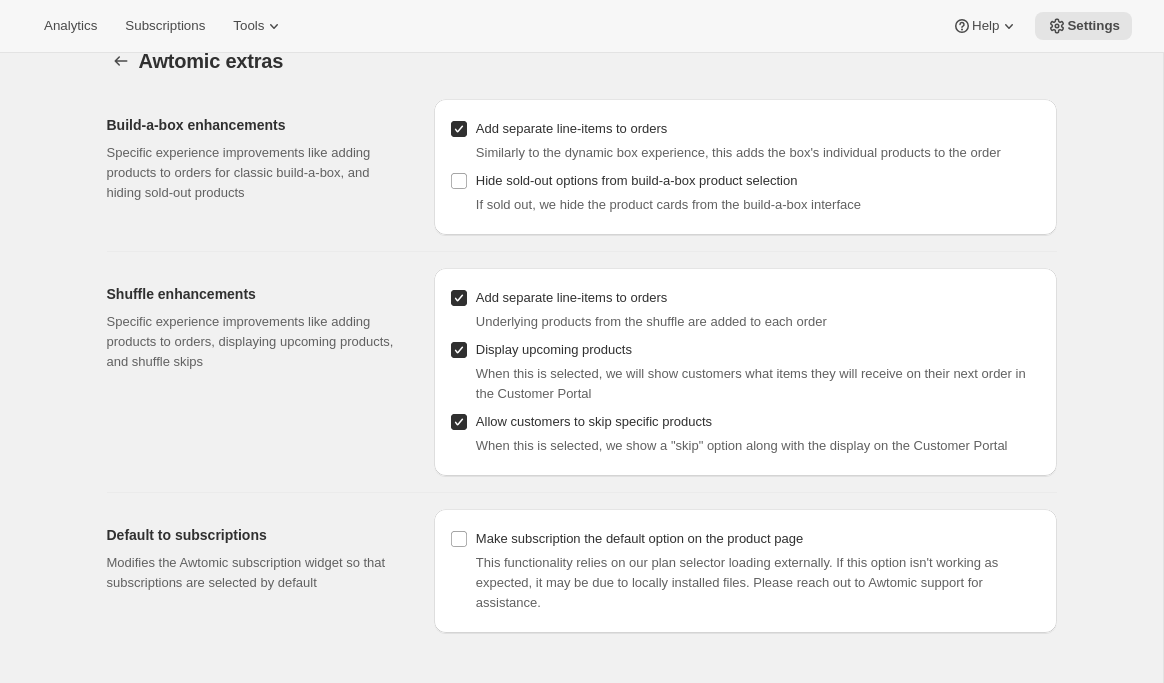 click on "Add separate line-items to orders" at bounding box center [571, 297] 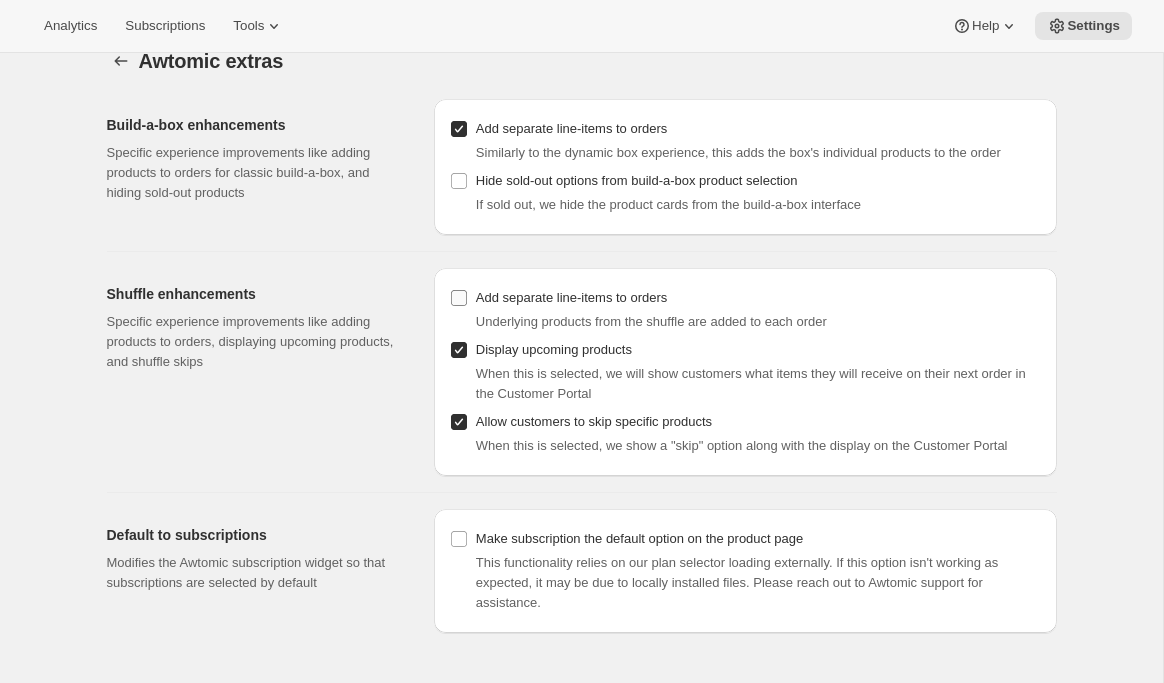 checkbox on "false" 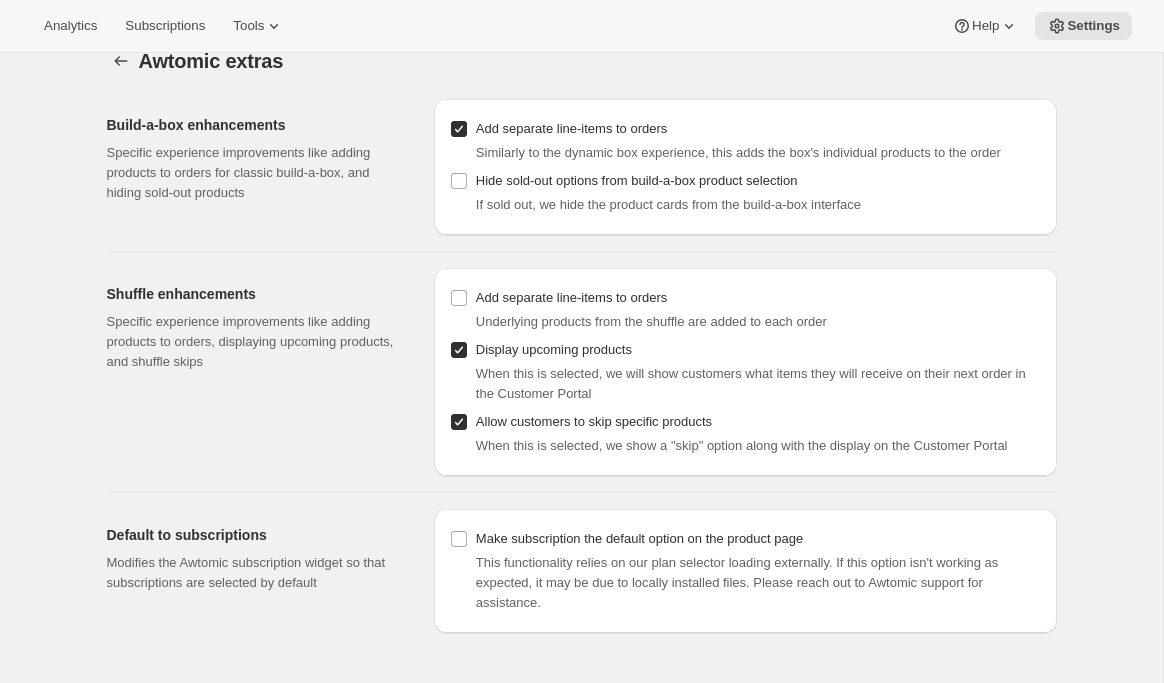 scroll, scrollTop: 0, scrollLeft: 0, axis: both 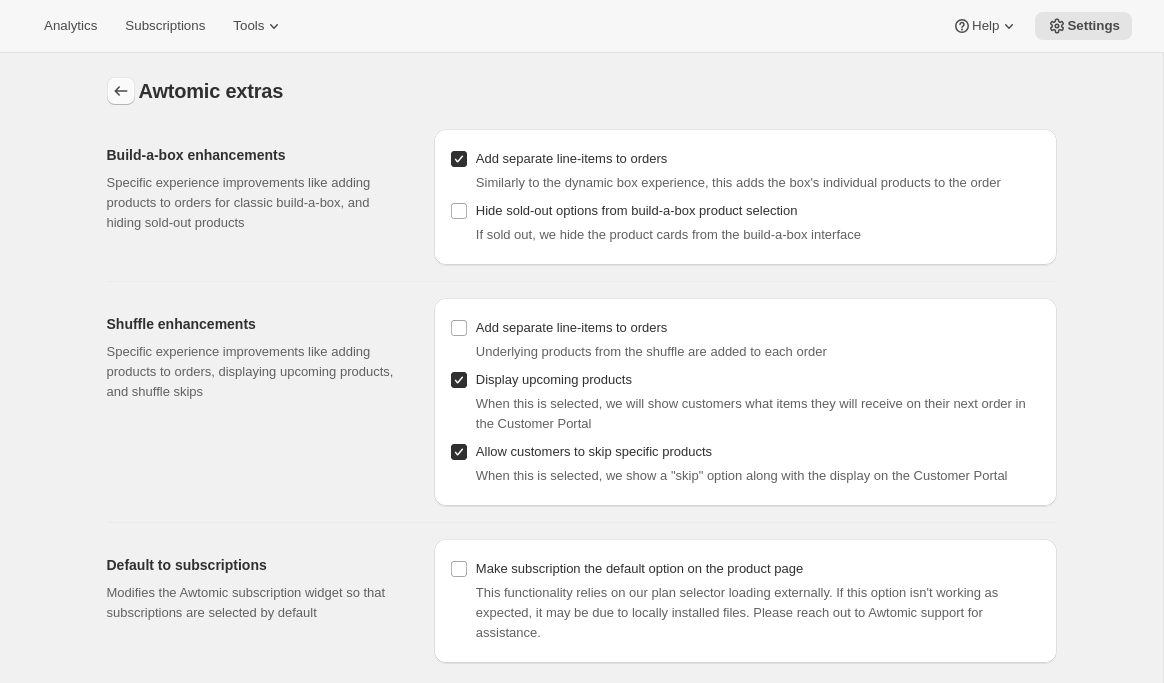 click 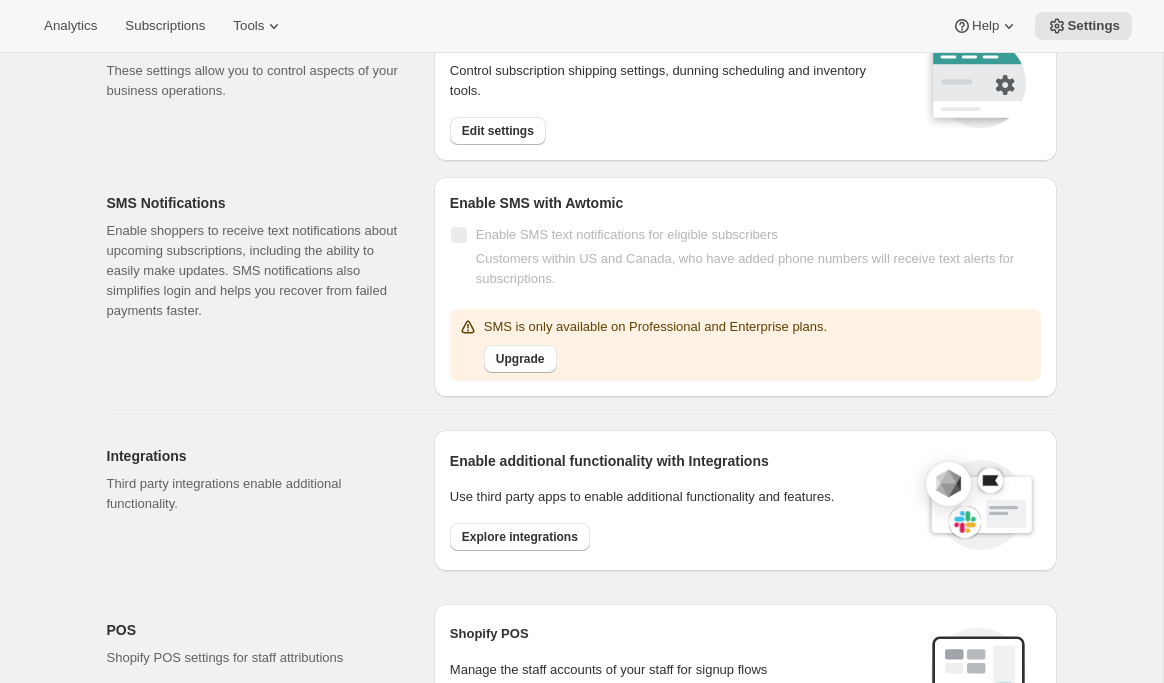 scroll, scrollTop: 810, scrollLeft: 0, axis: vertical 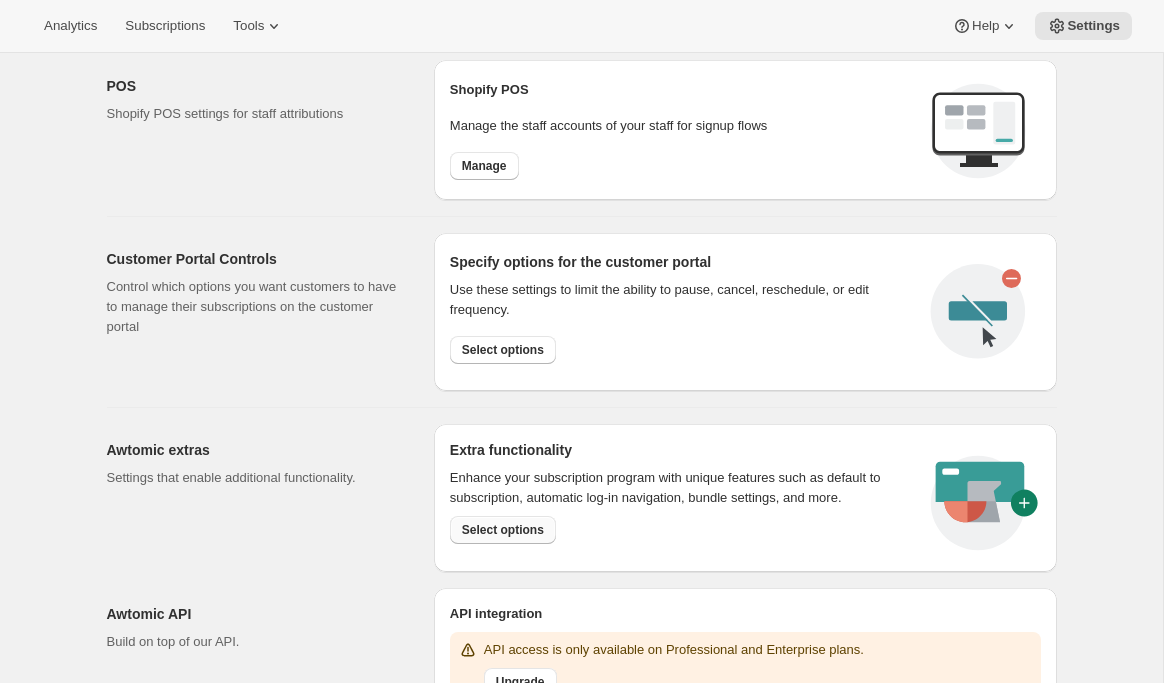 click on "Select options" at bounding box center (503, 530) 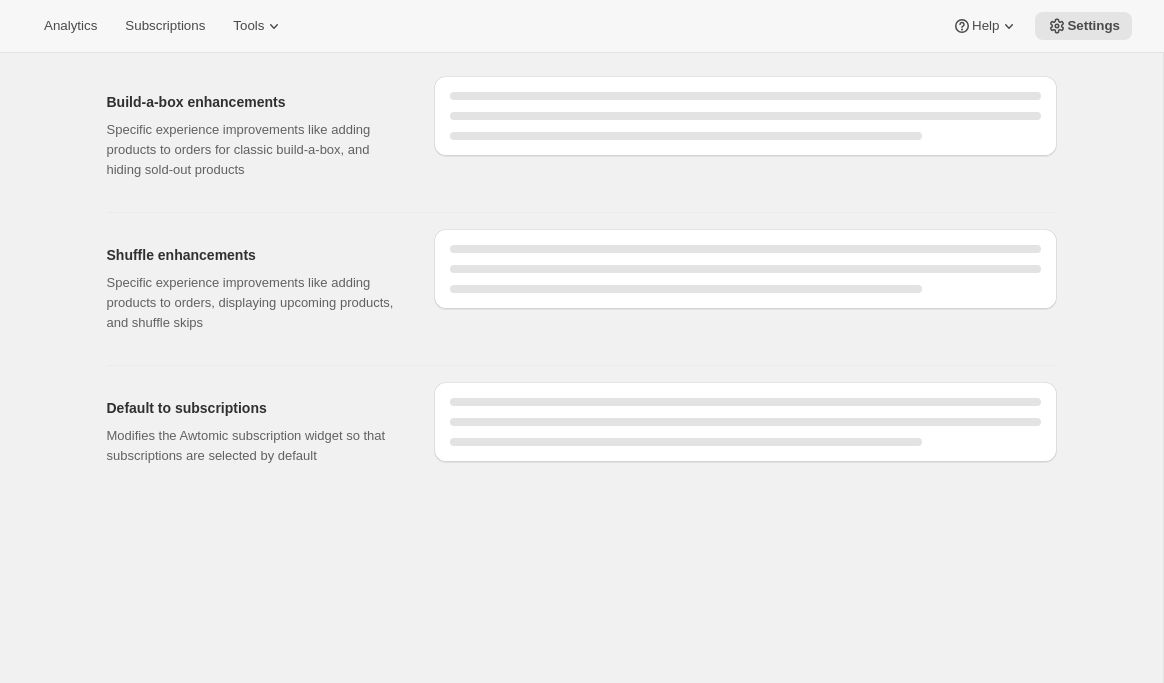 scroll, scrollTop: 0, scrollLeft: 0, axis: both 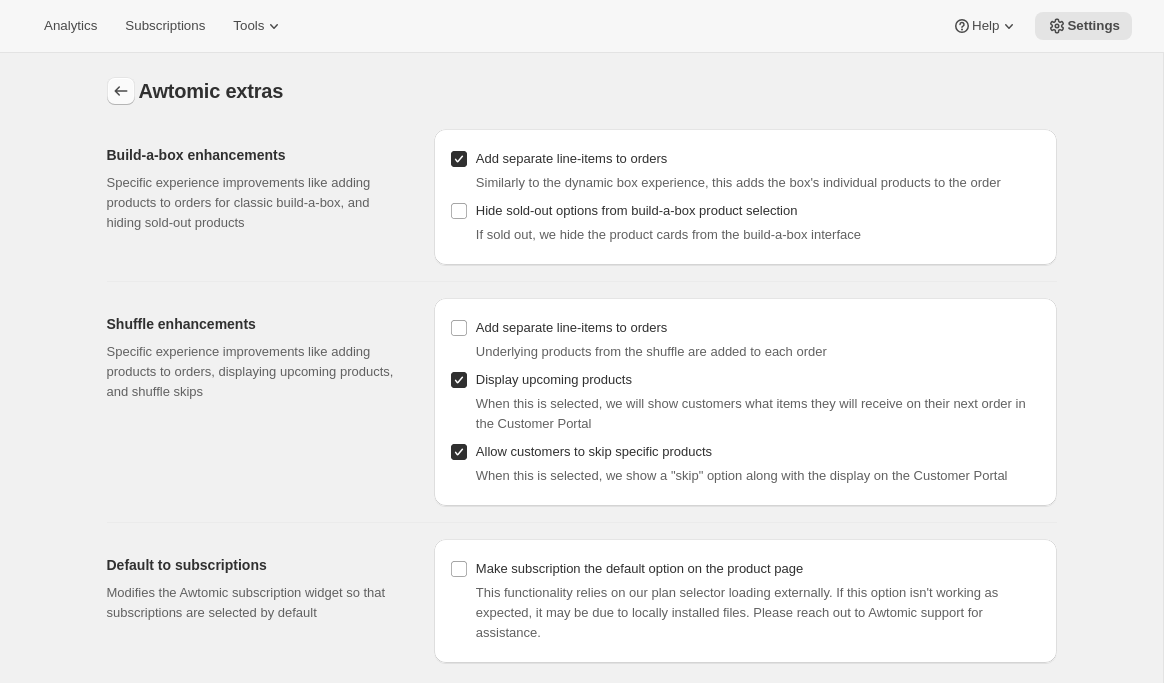 click 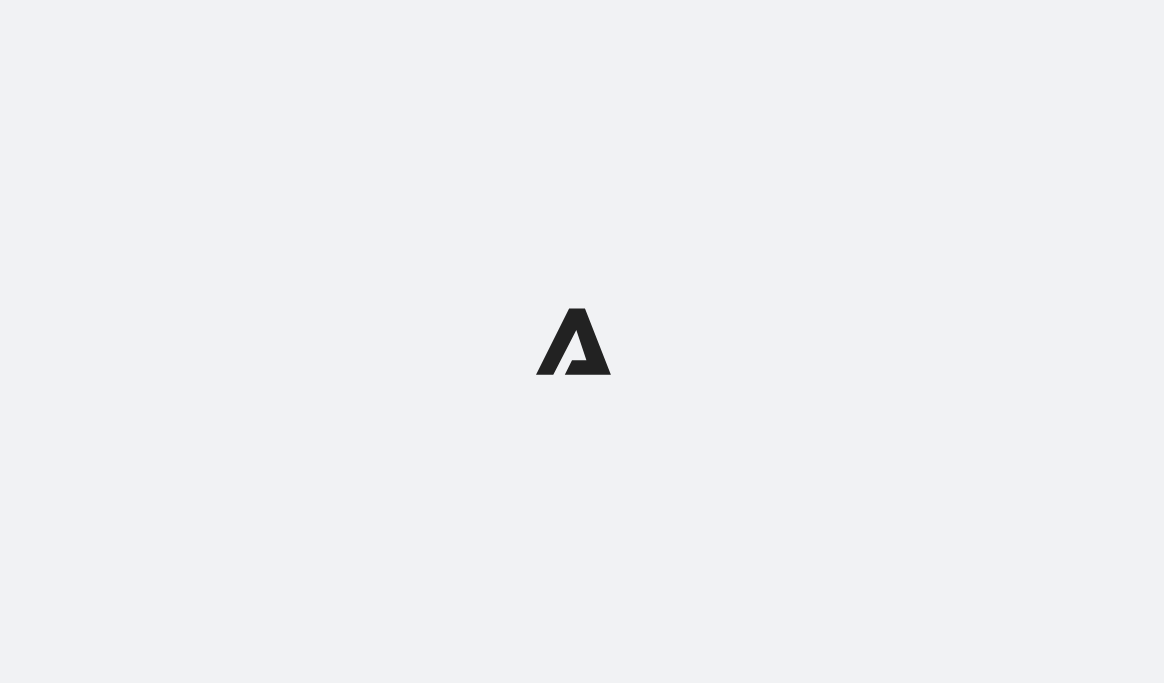 scroll, scrollTop: 0, scrollLeft: 0, axis: both 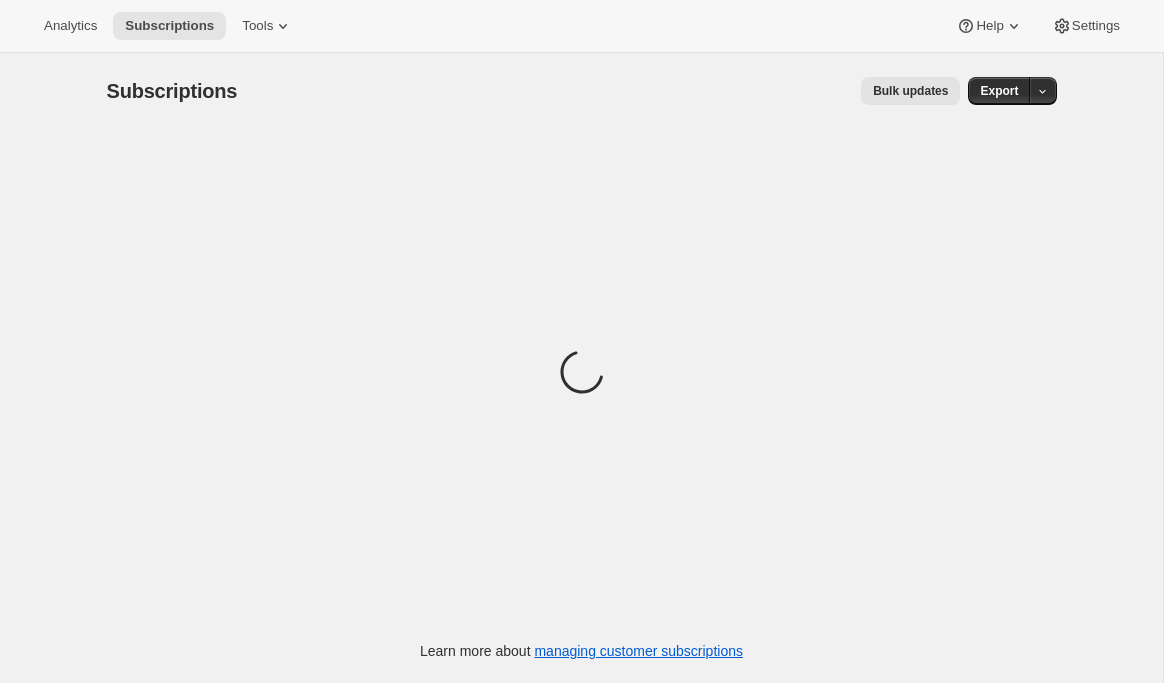 click on "Tools" at bounding box center (257, 26) 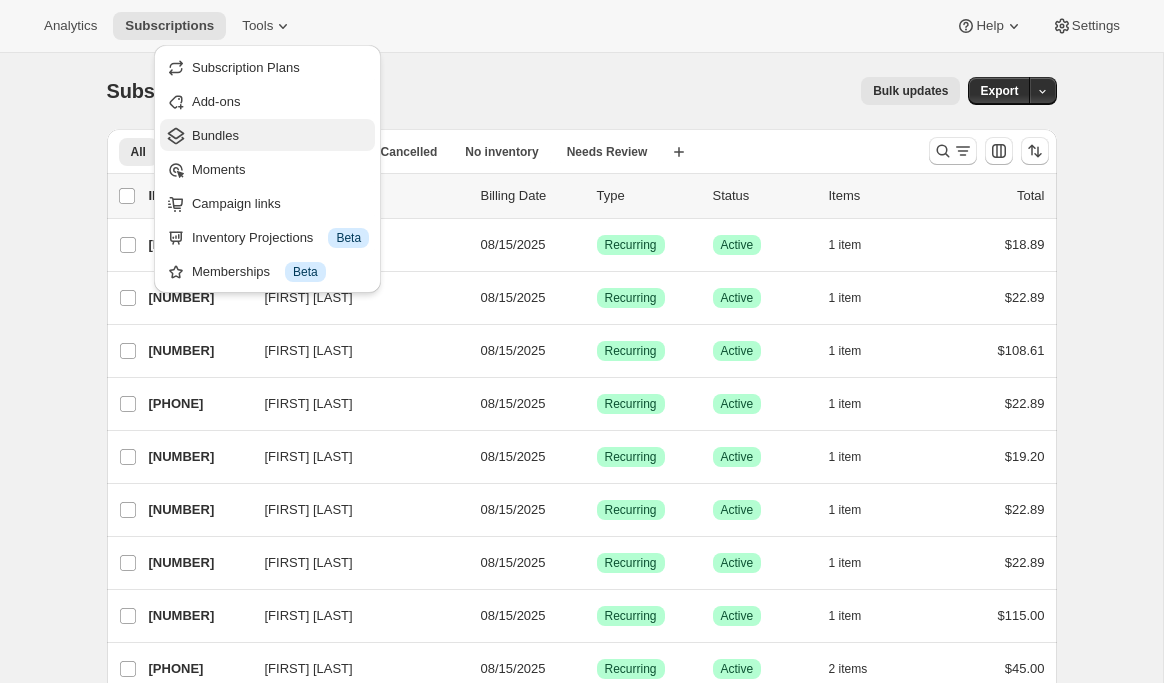 click on "Bundles" at bounding box center (215, 135) 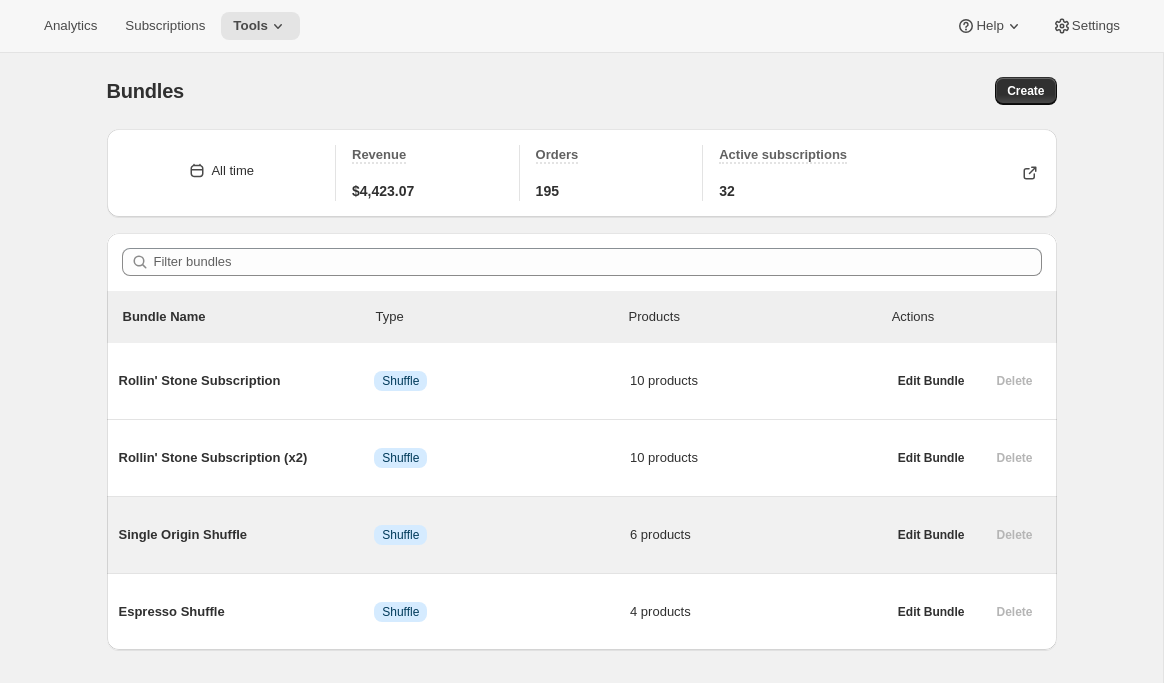 scroll, scrollTop: 53, scrollLeft: 0, axis: vertical 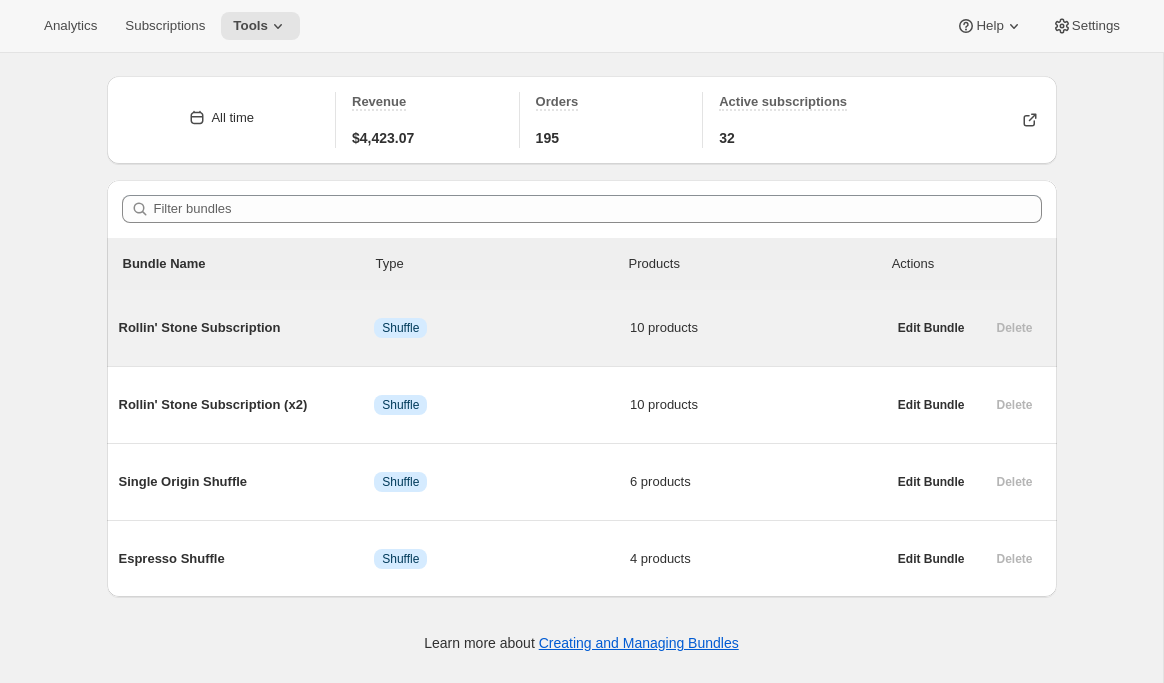 click on "Subscription Info Shuffle 10 products" at bounding box center (502, 328) 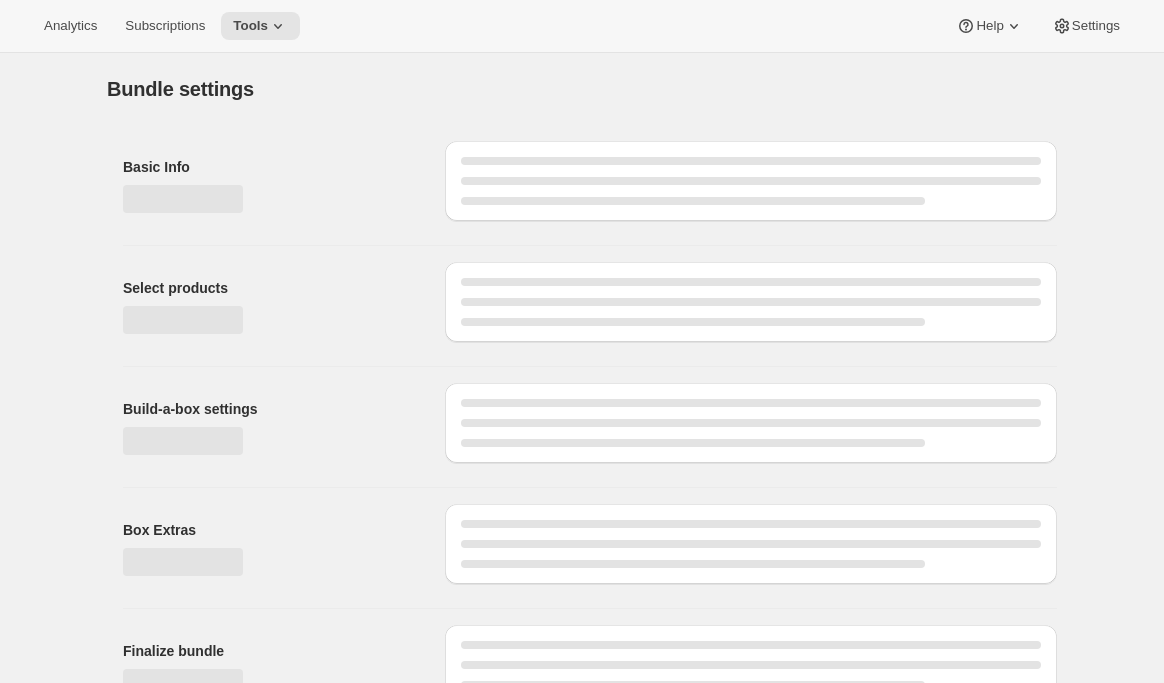 type on "Rollin' Stone Subscription" 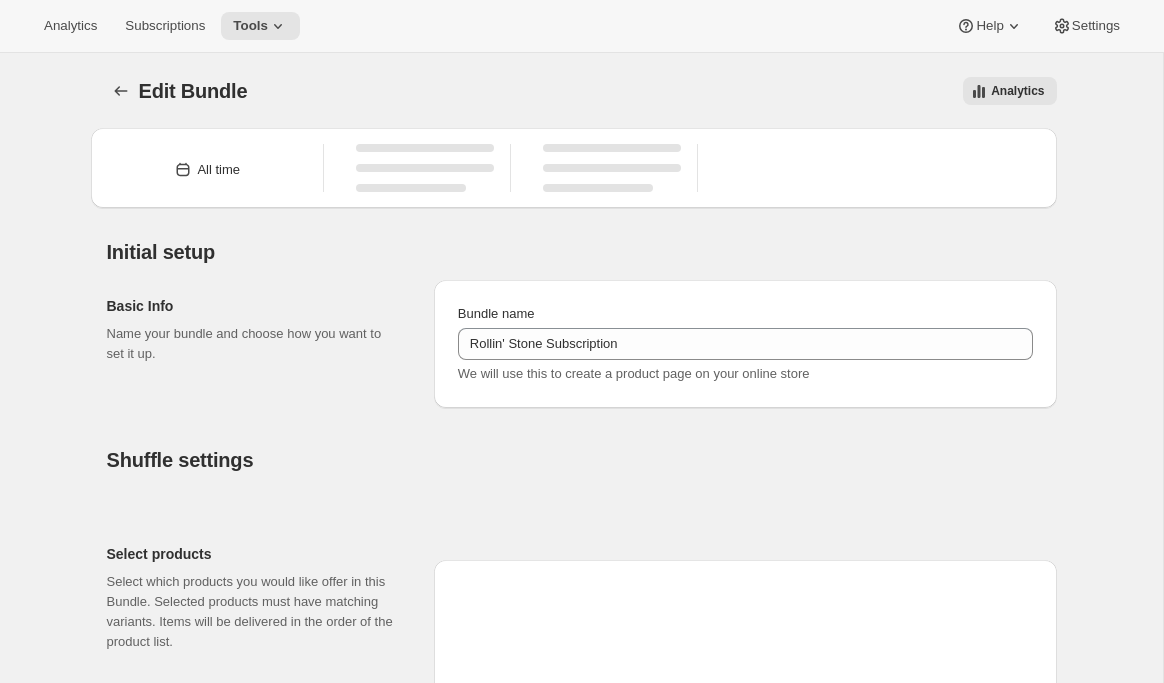 type 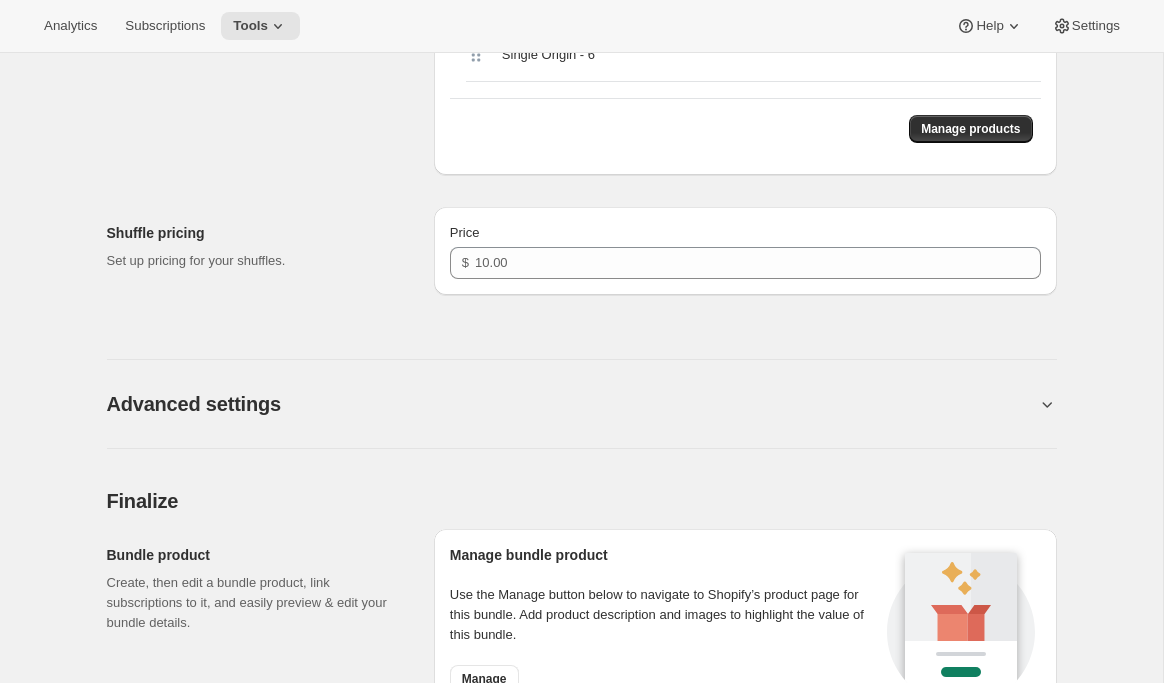 scroll, scrollTop: 1653, scrollLeft: 0, axis: vertical 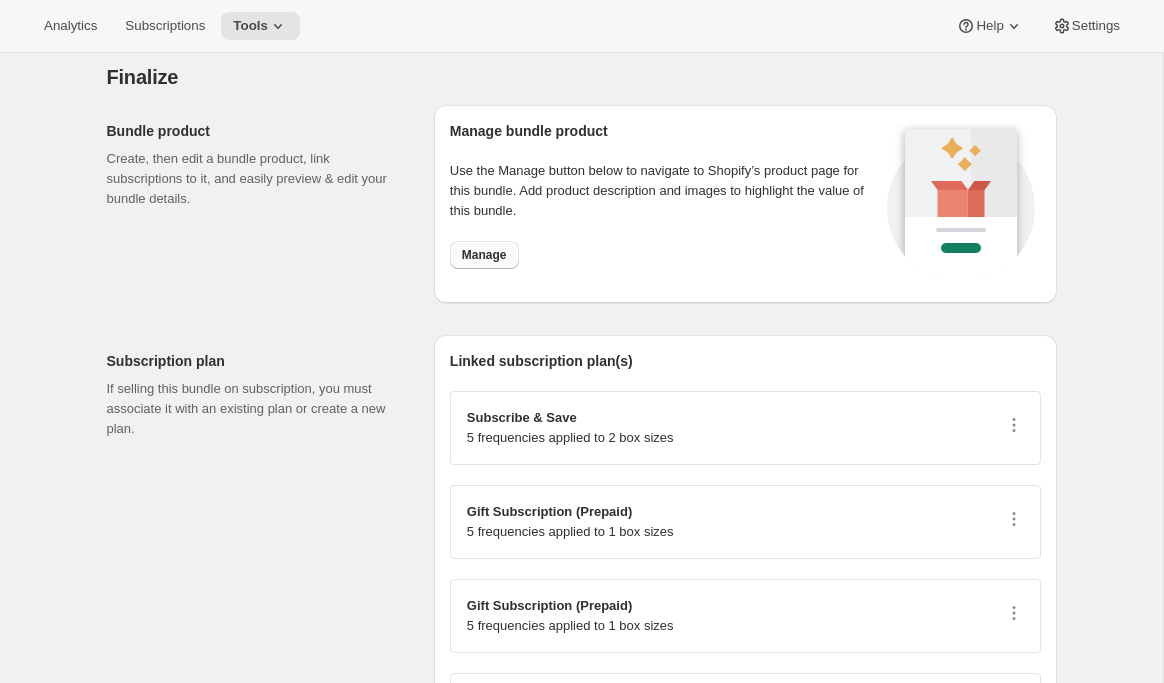 click on "Manage" at bounding box center (484, 255) 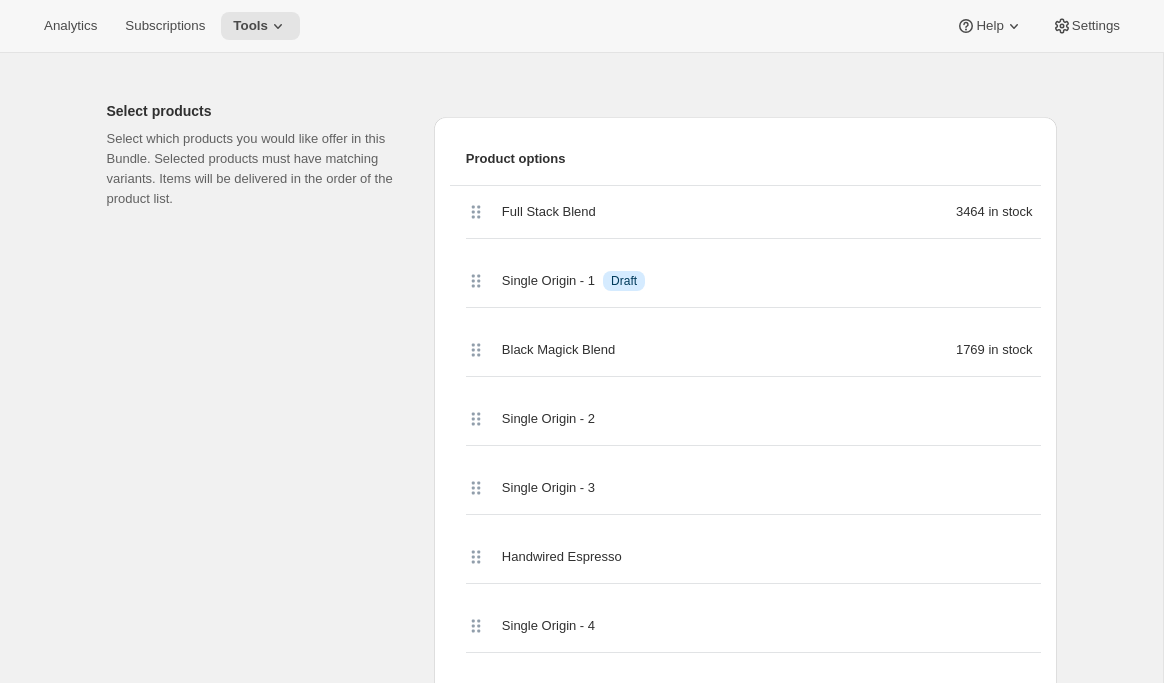 scroll, scrollTop: 0, scrollLeft: 0, axis: both 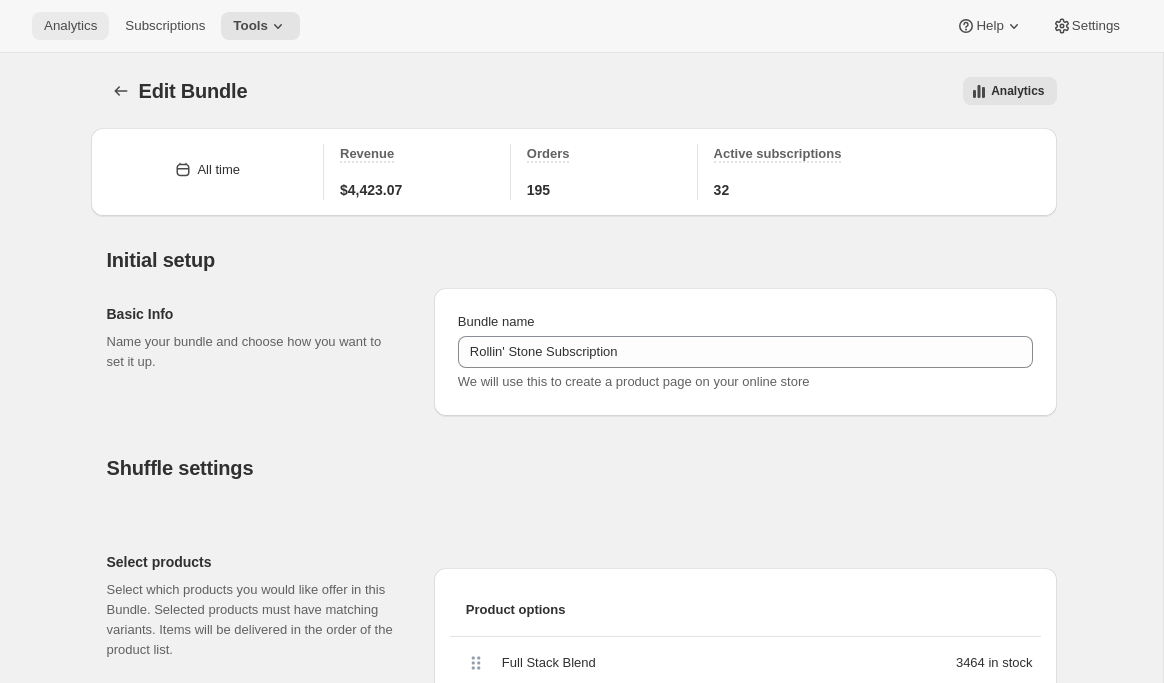 click on "Analytics" at bounding box center [70, 26] 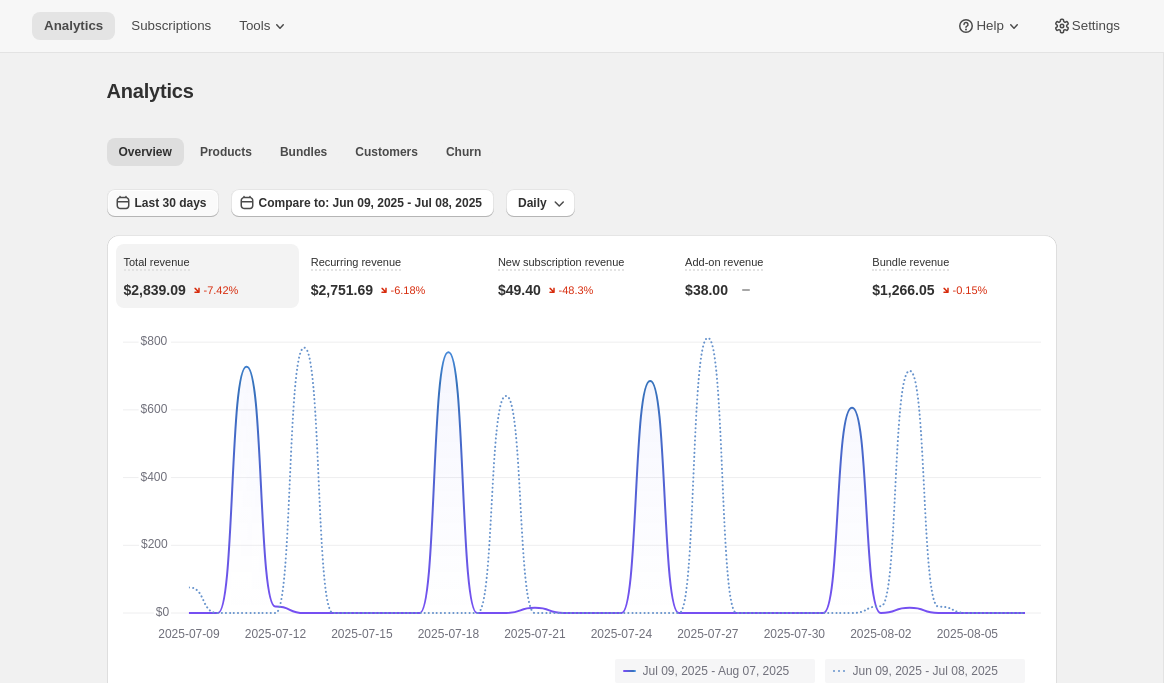 click on "Last 30 days" at bounding box center [171, 203] 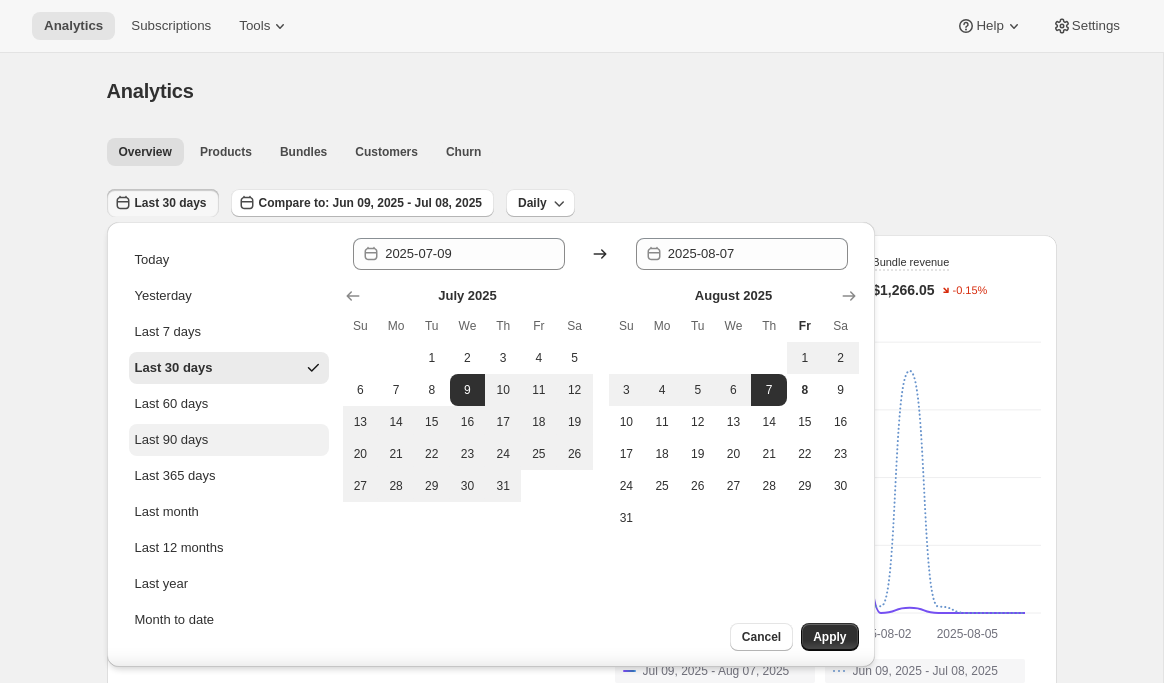 click on "Last 90 days" at bounding box center (229, 440) 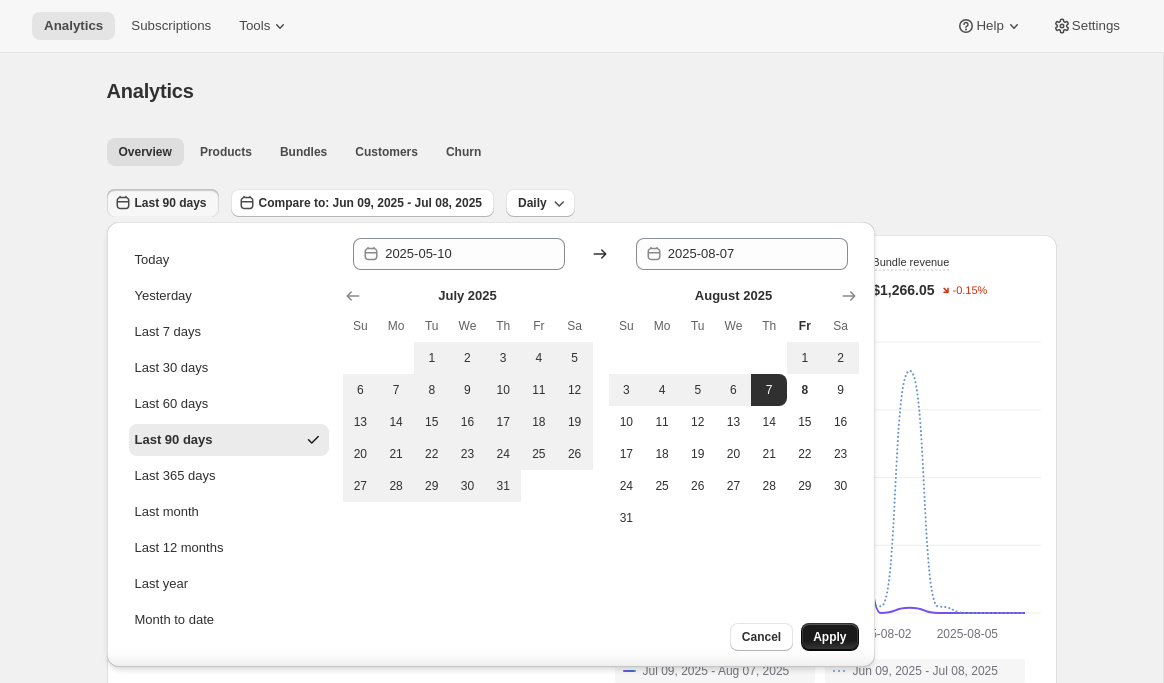 click on "Apply" at bounding box center [829, 637] 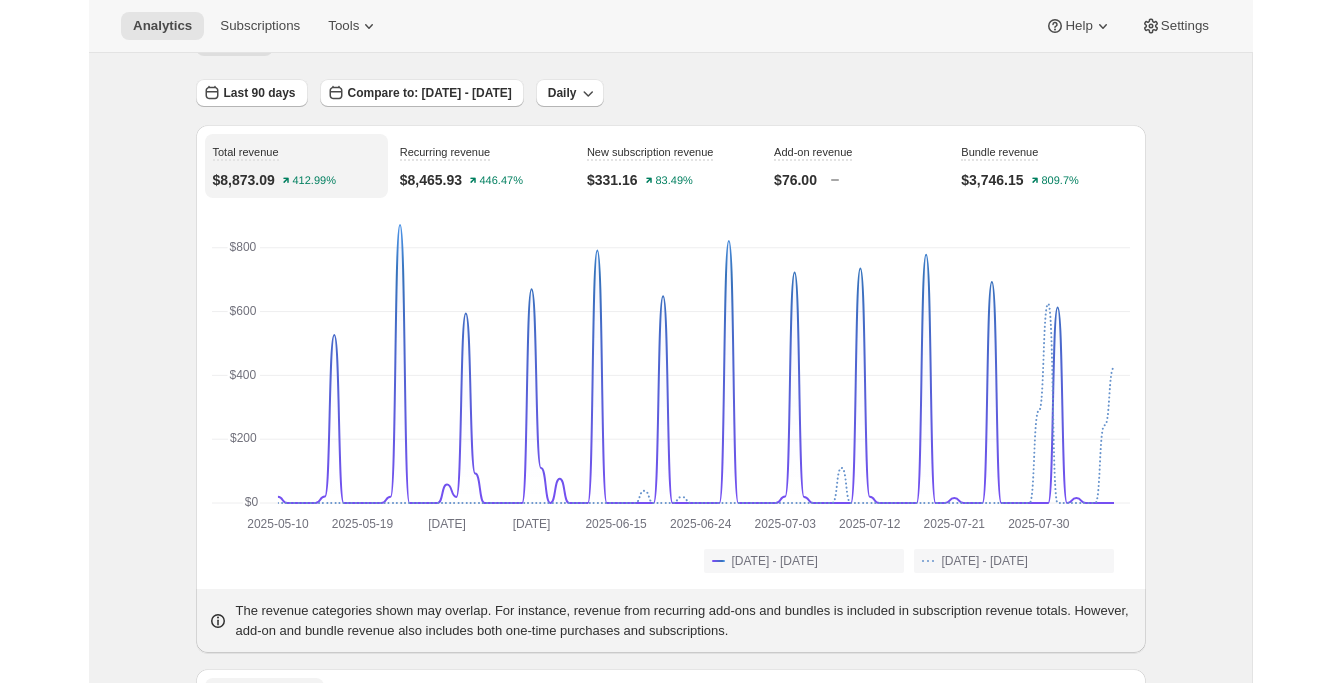 scroll, scrollTop: 109, scrollLeft: 0, axis: vertical 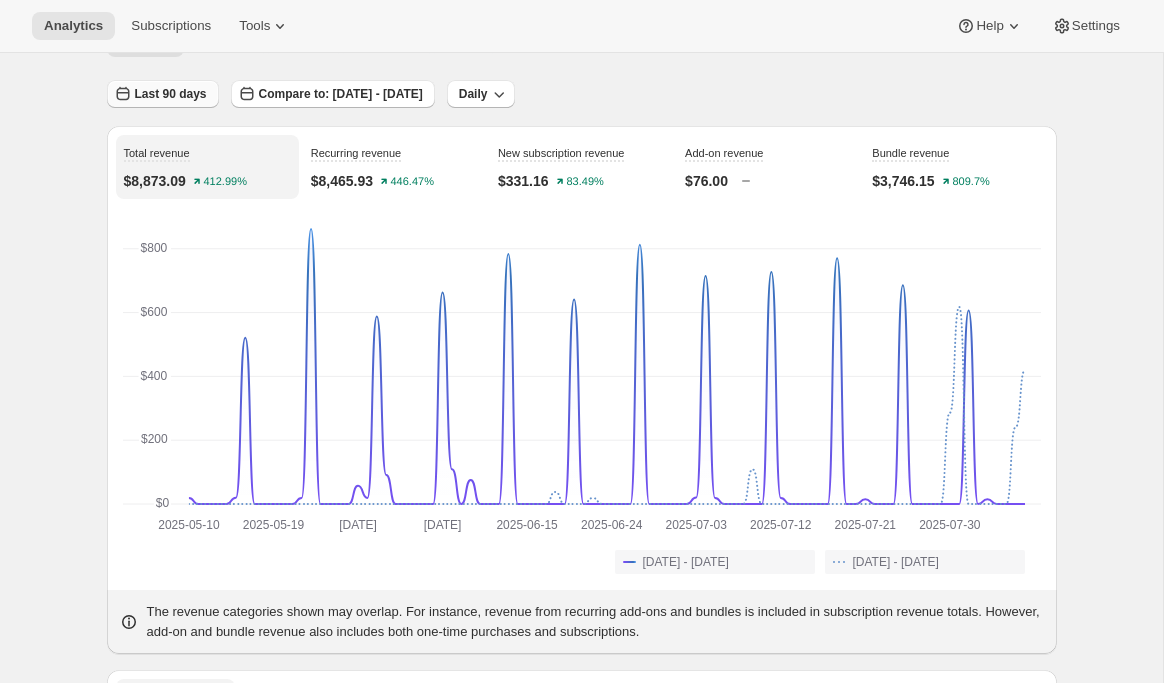 click on "Last 90 days" at bounding box center [171, 94] 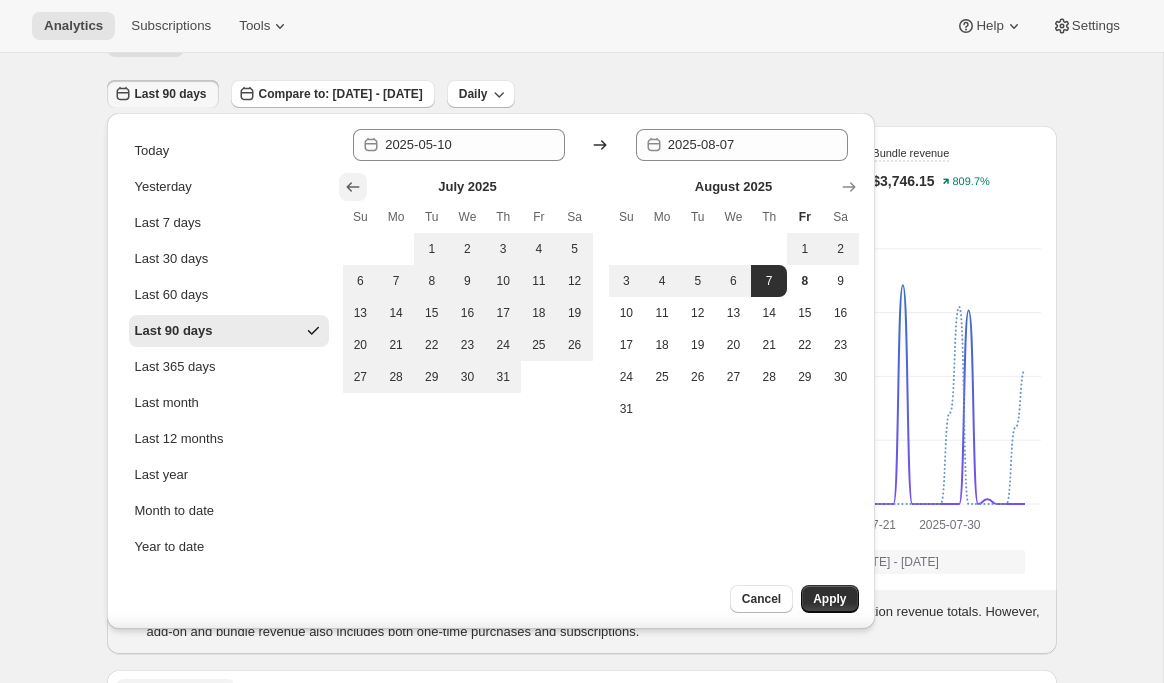 click 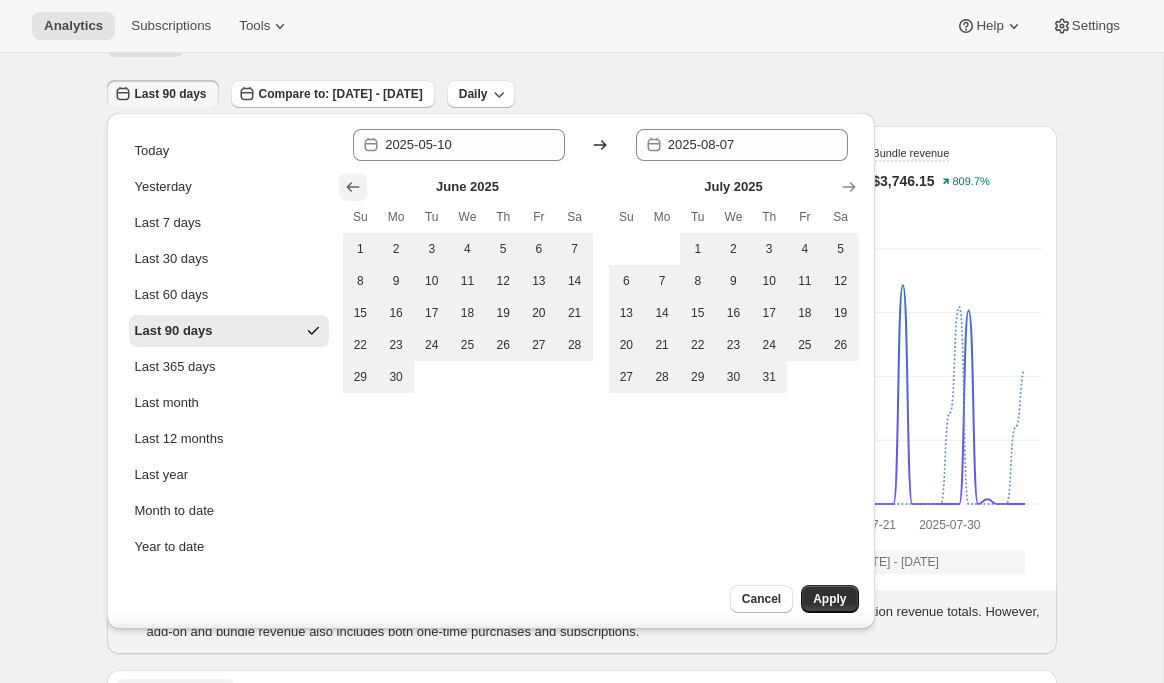 click 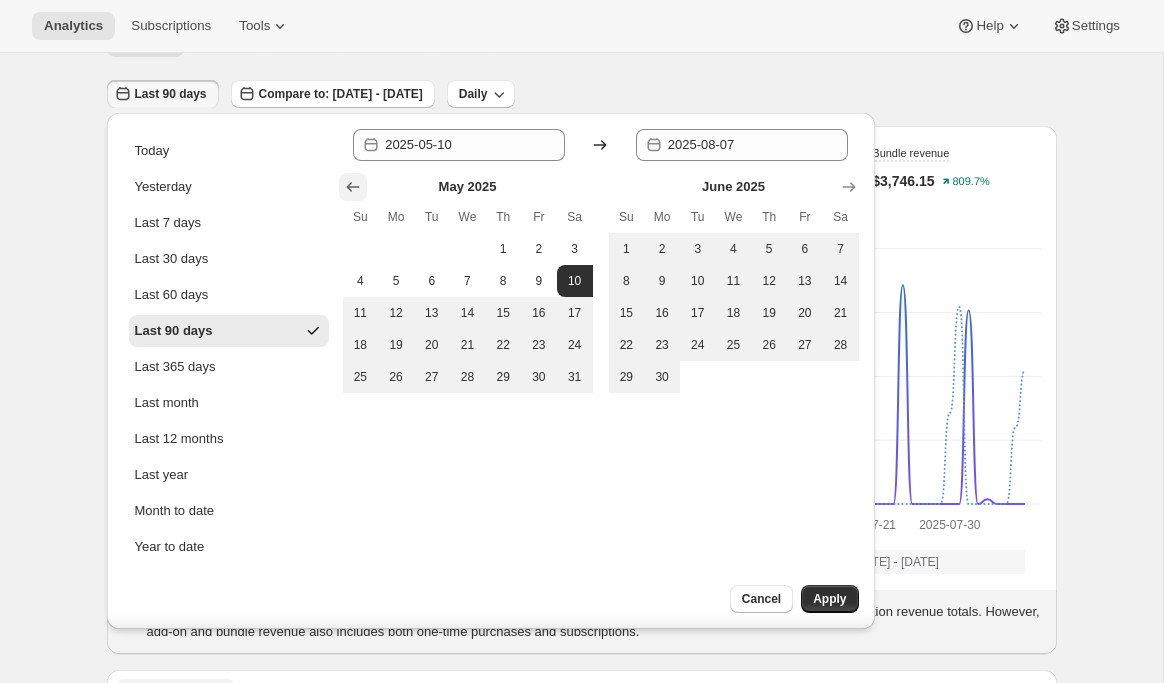 click 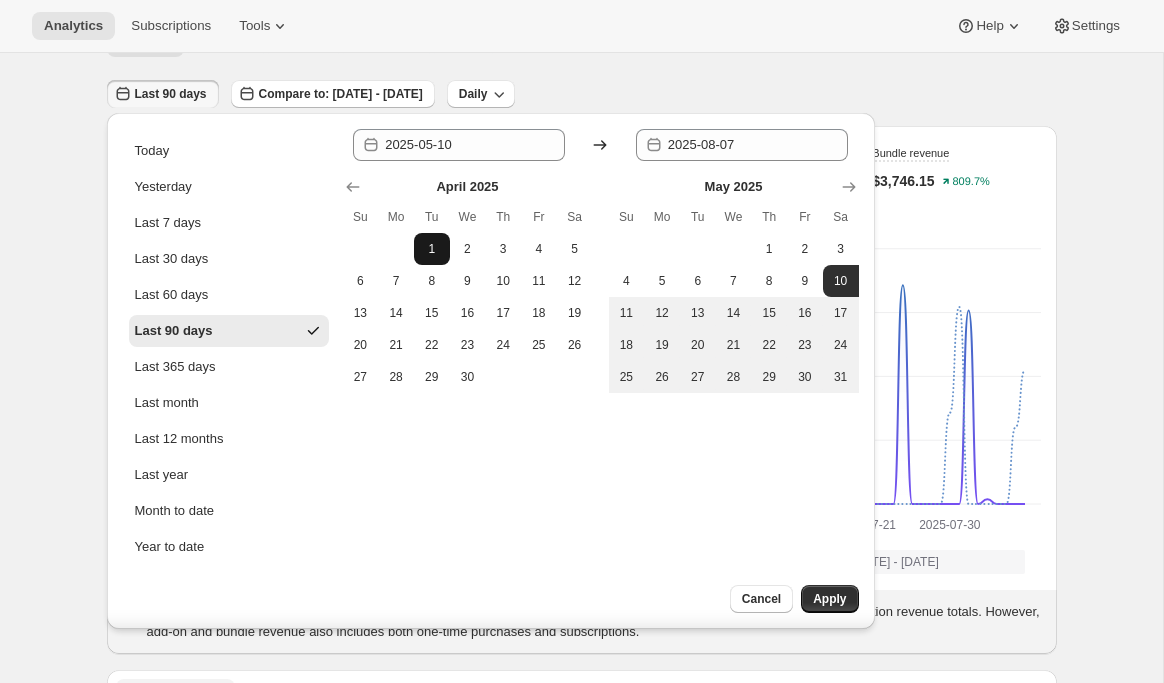 click on "1" at bounding box center (432, 249) 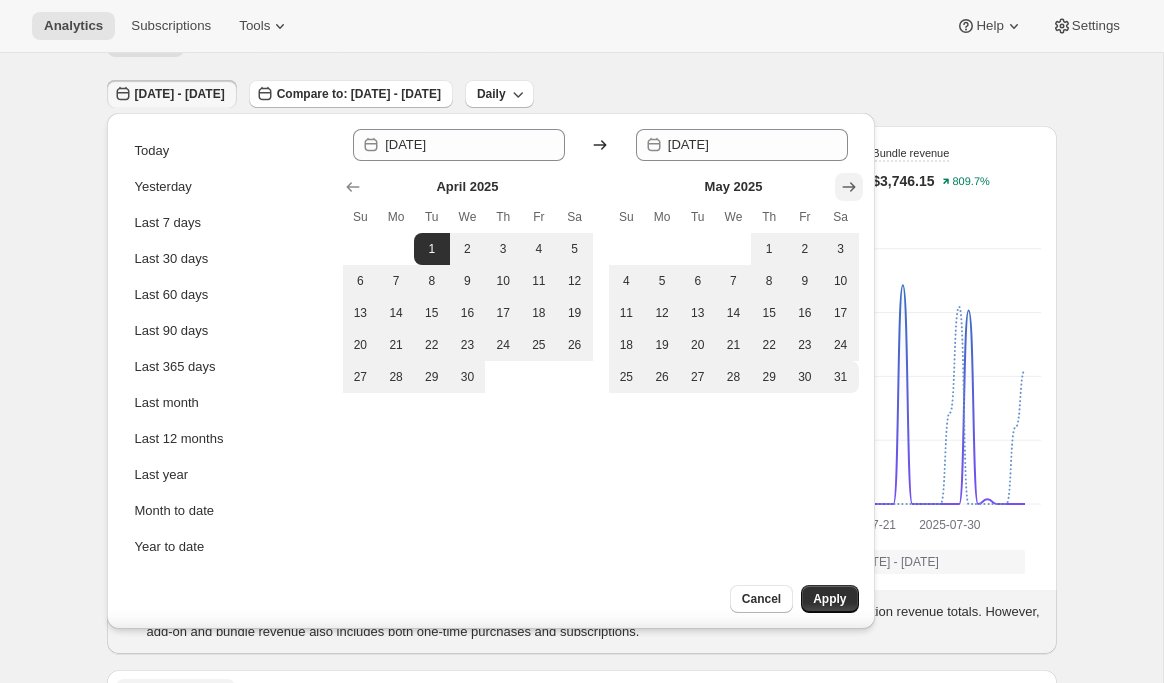 click 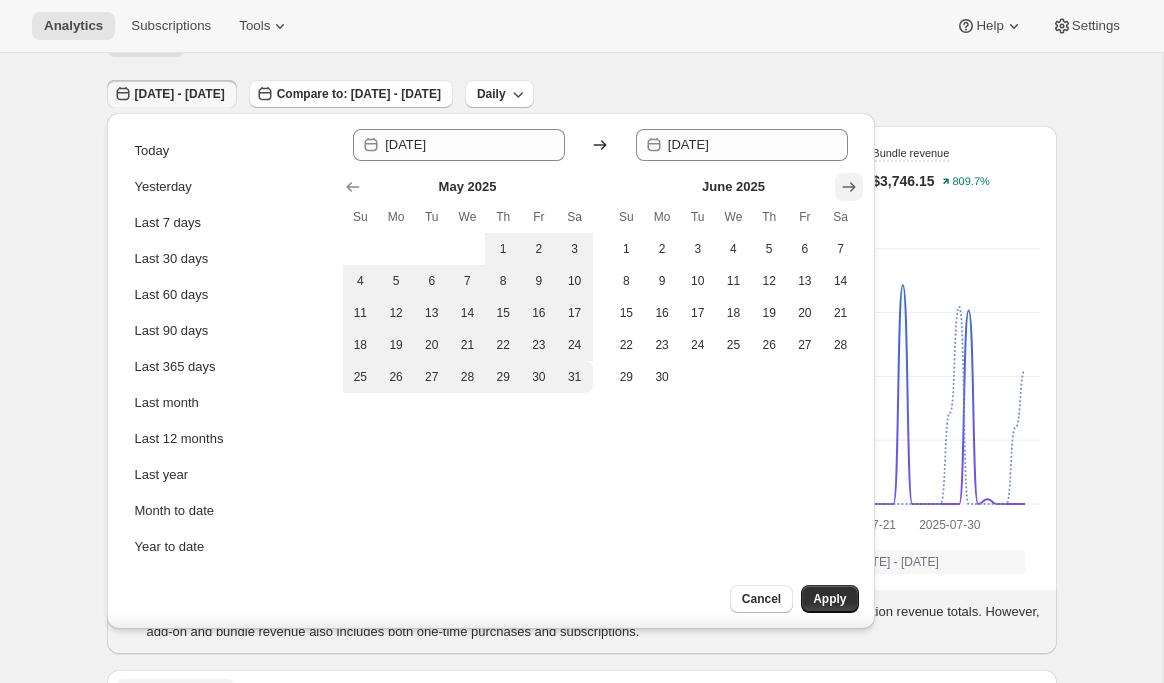 click 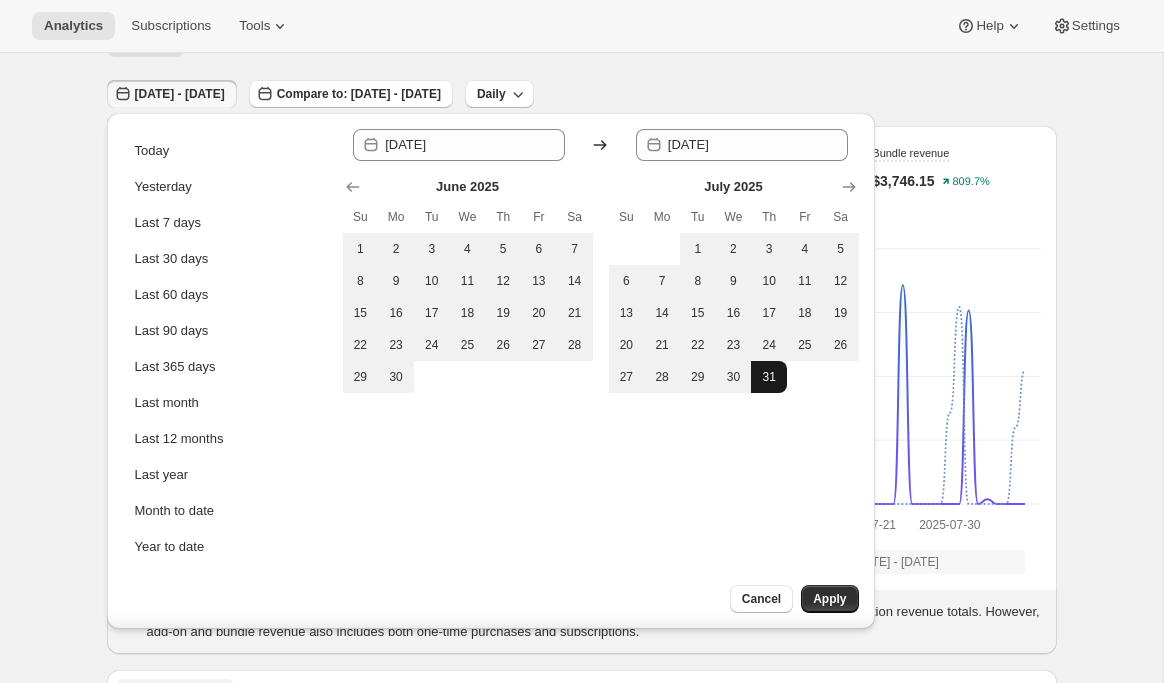 click on "31" at bounding box center [769, 377] 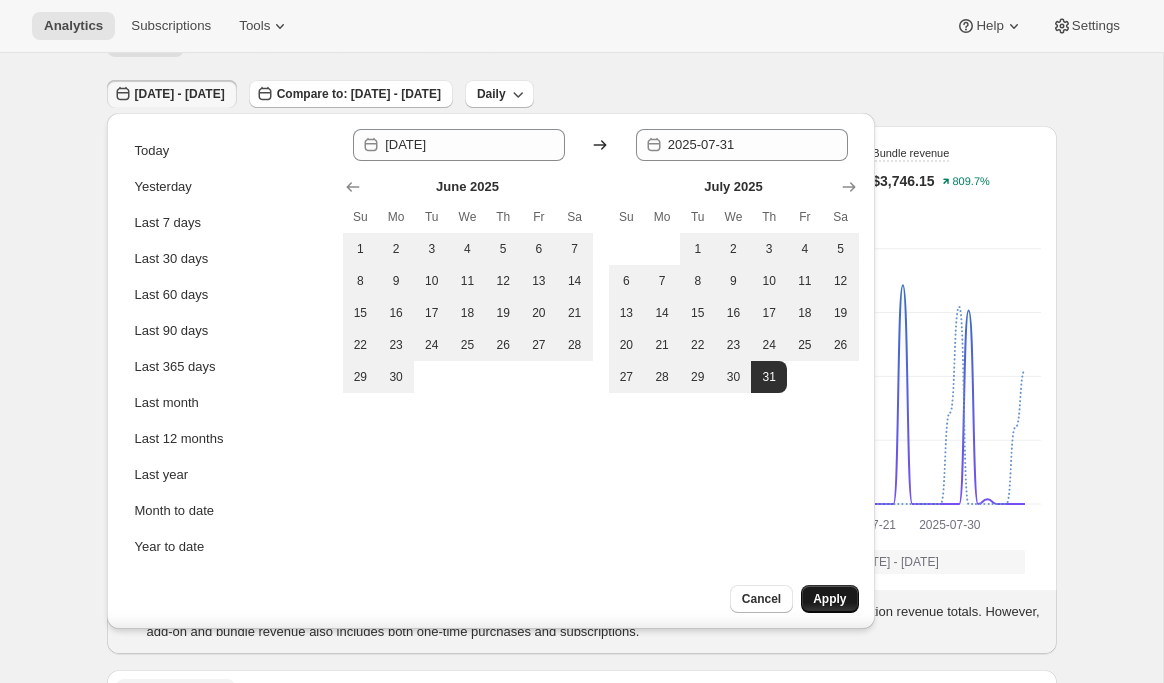 click on "Apply" at bounding box center (829, 599) 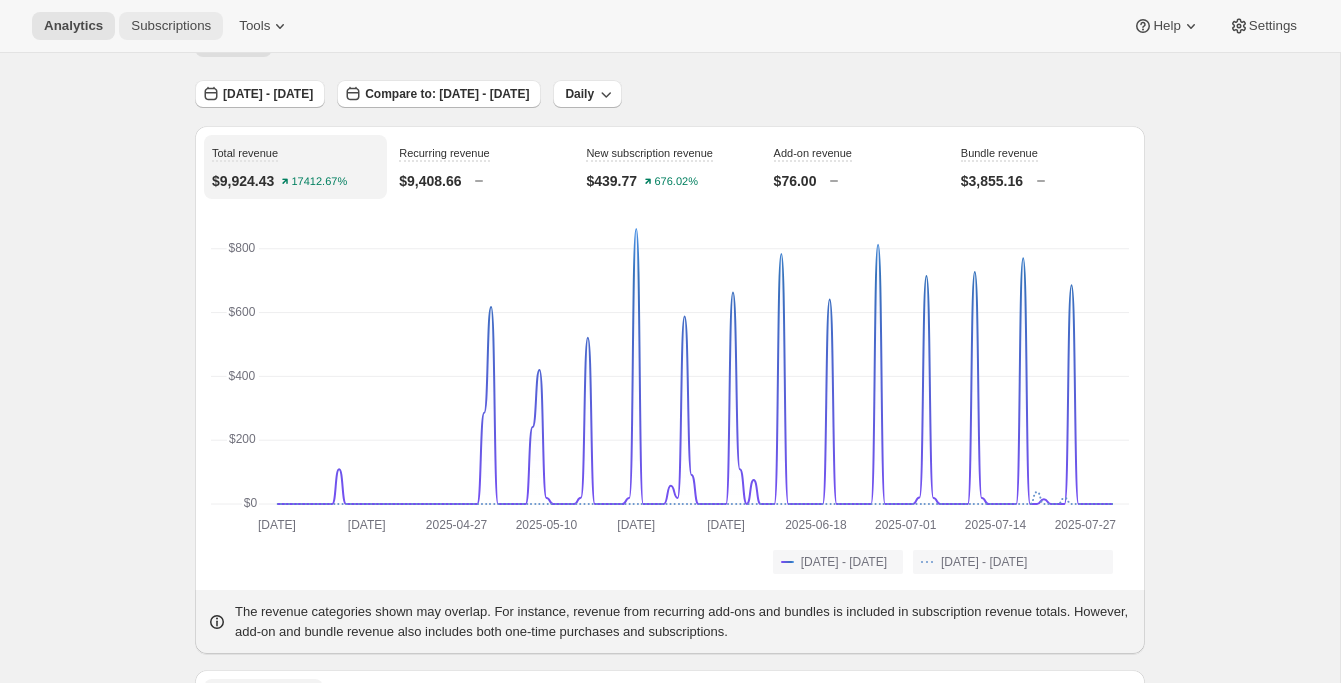 click on "Subscriptions" at bounding box center (171, 26) 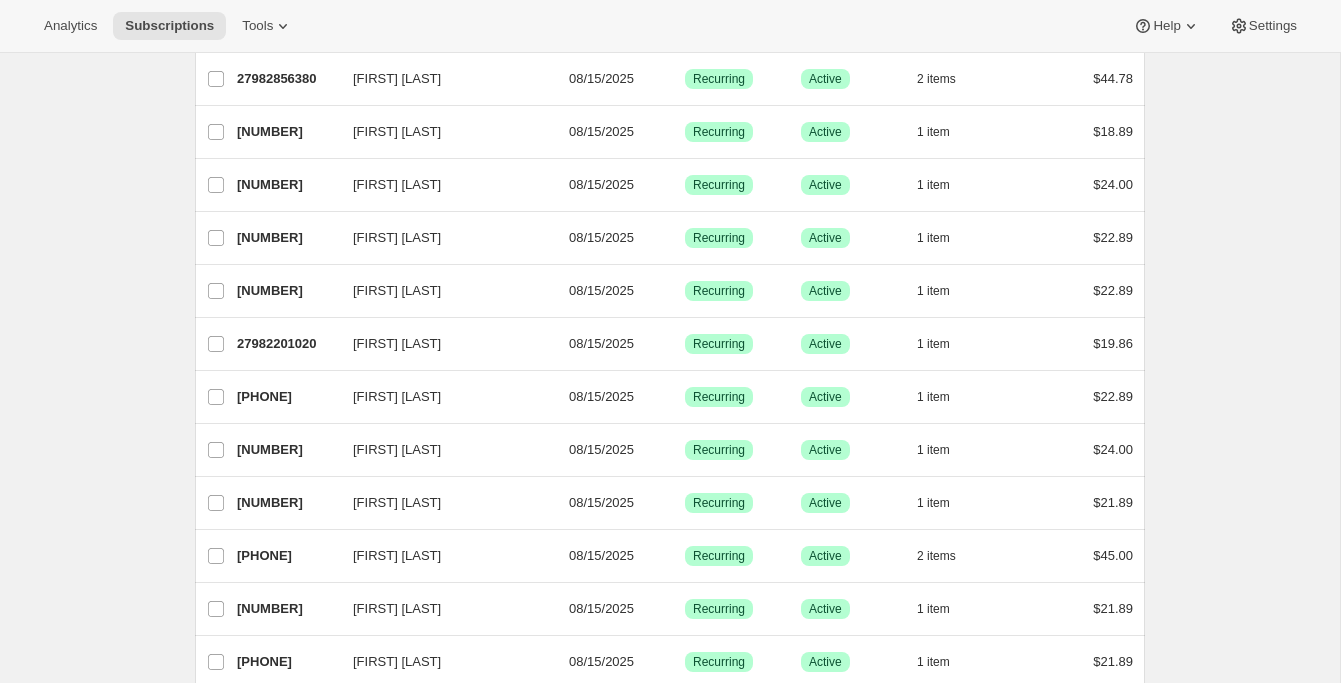 scroll, scrollTop: 0, scrollLeft: 0, axis: both 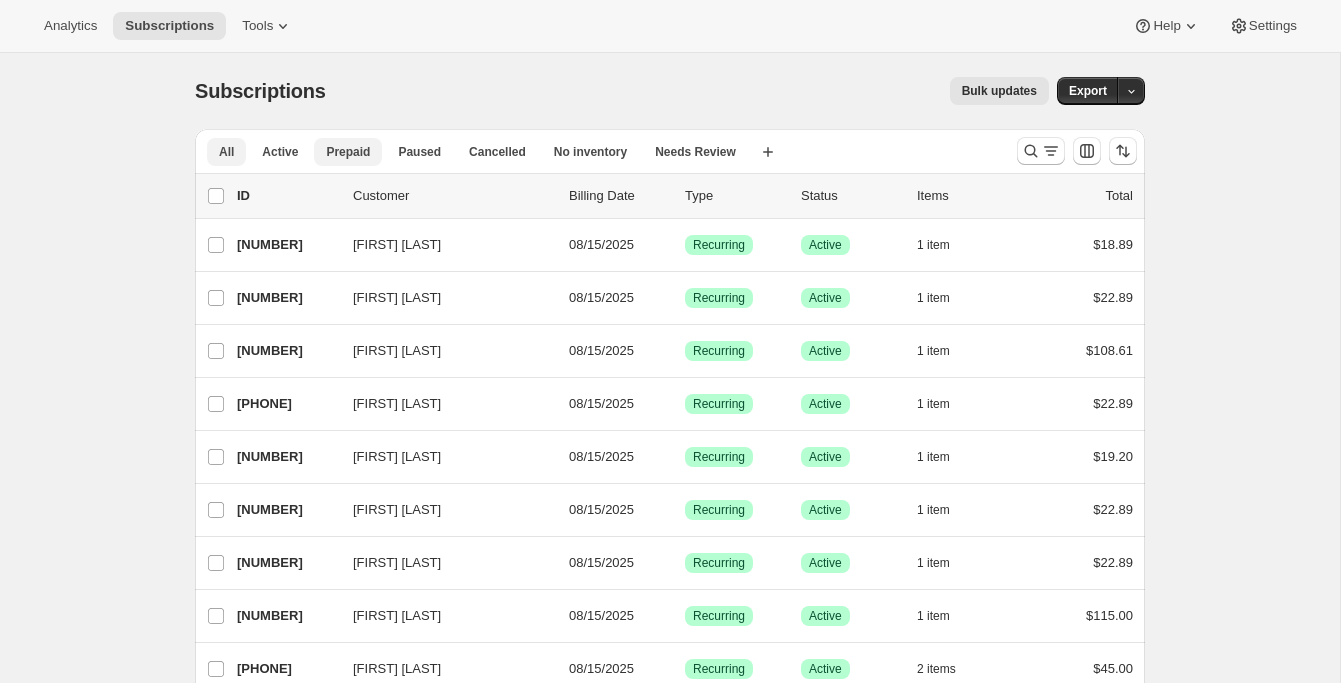 click on "Prepaid" at bounding box center (348, 152) 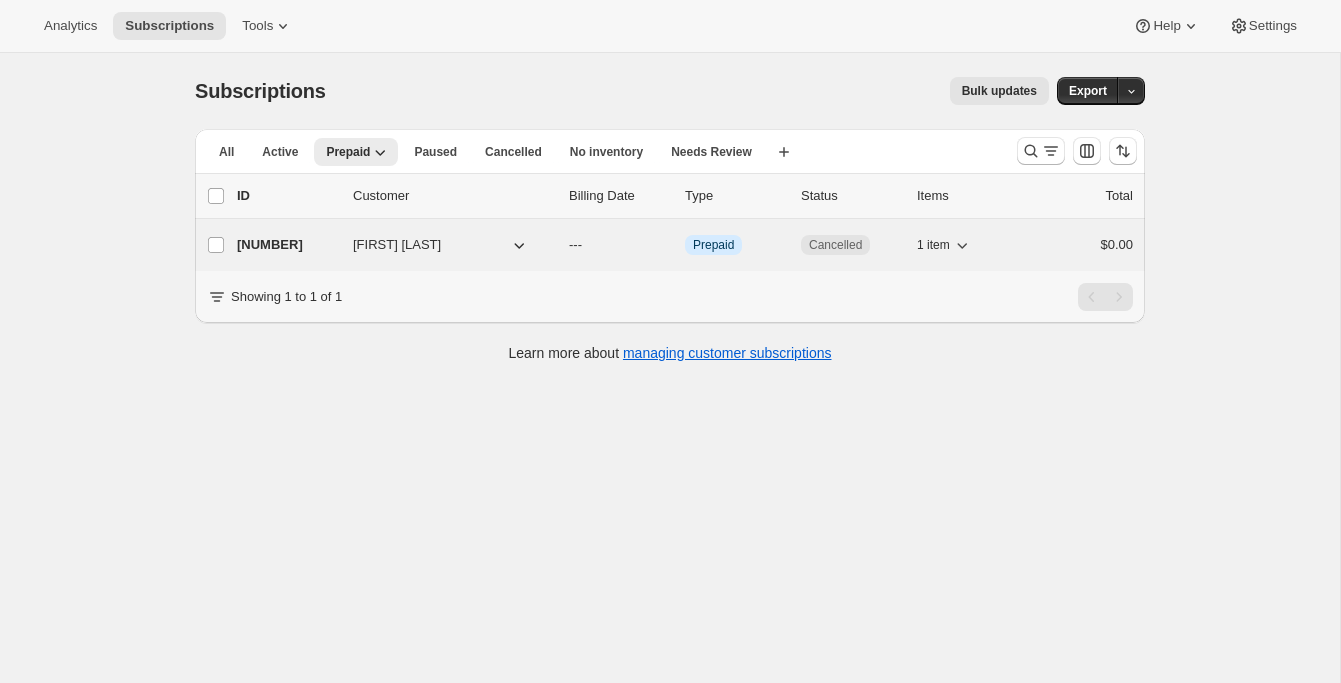 click on "[NUMBER]" at bounding box center (287, 245) 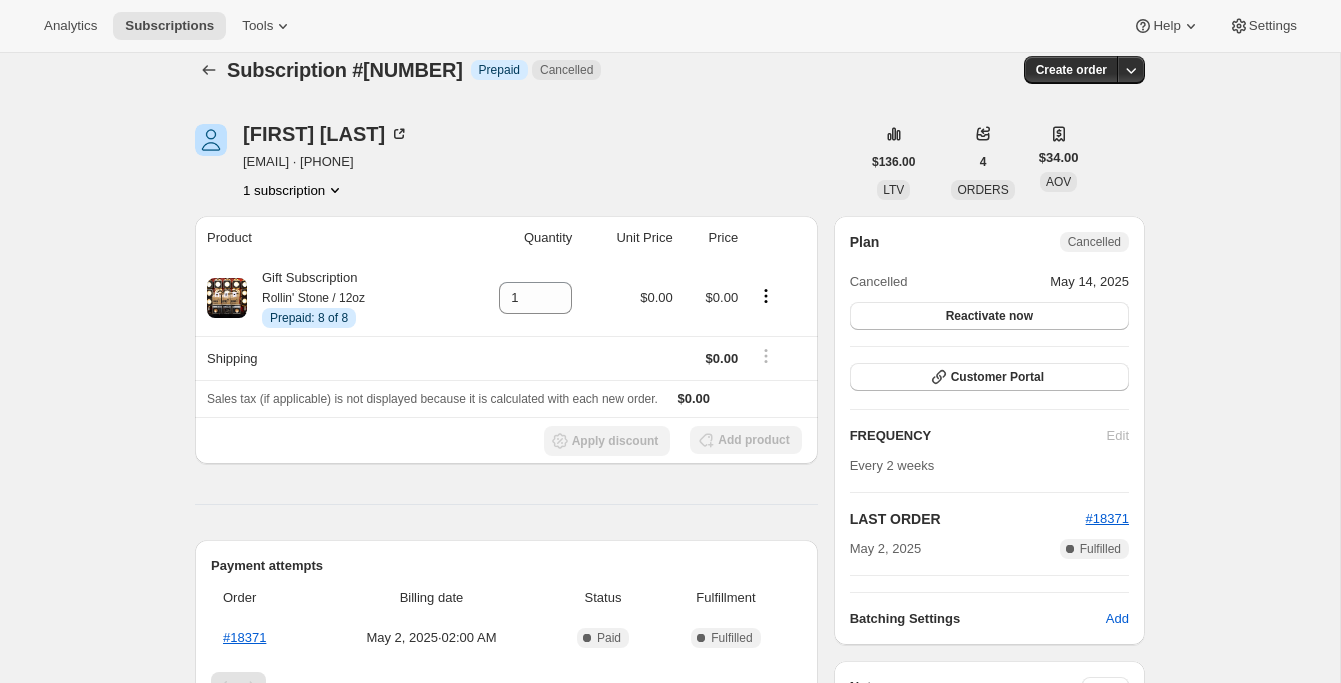 scroll, scrollTop: 0, scrollLeft: 0, axis: both 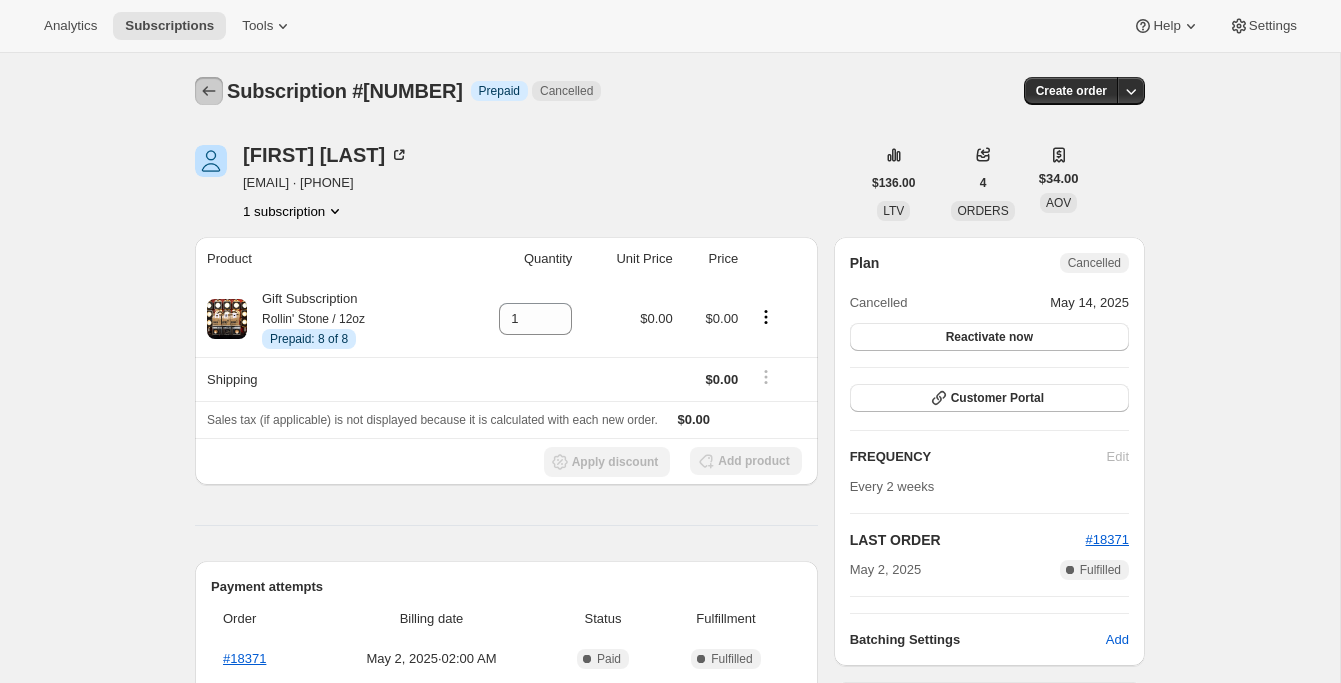 click 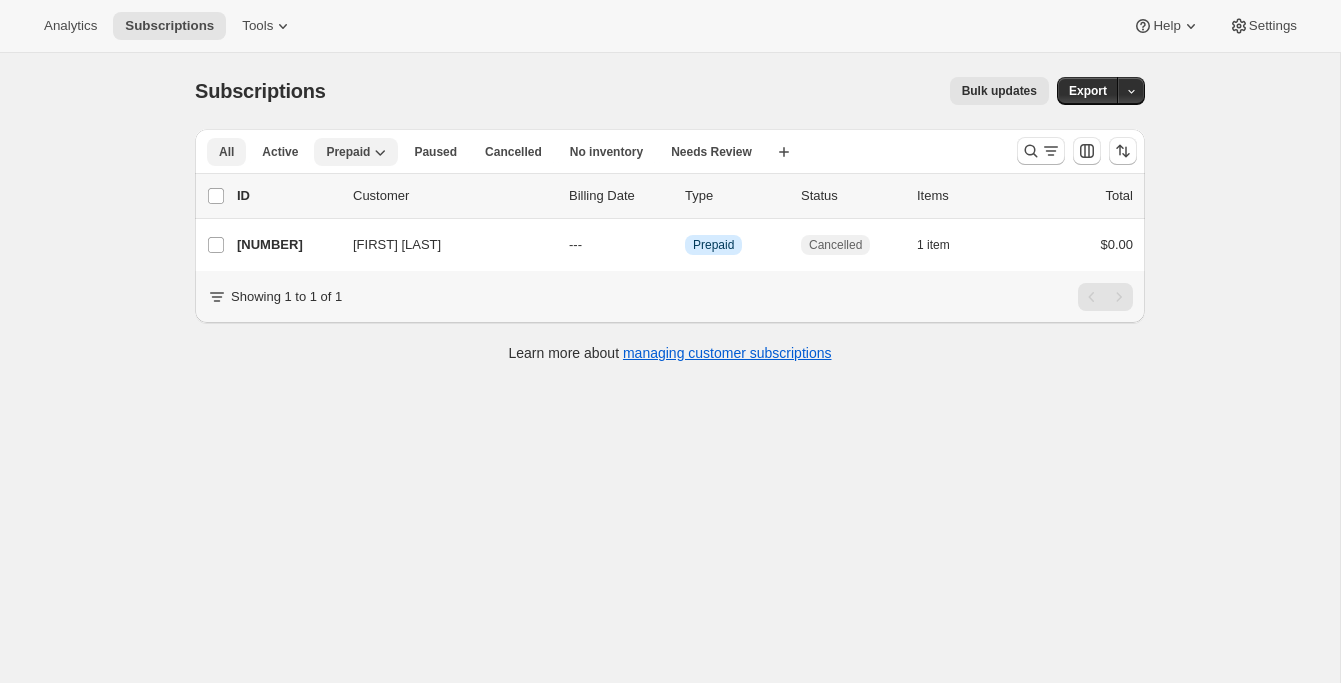 click on "All" at bounding box center [226, 152] 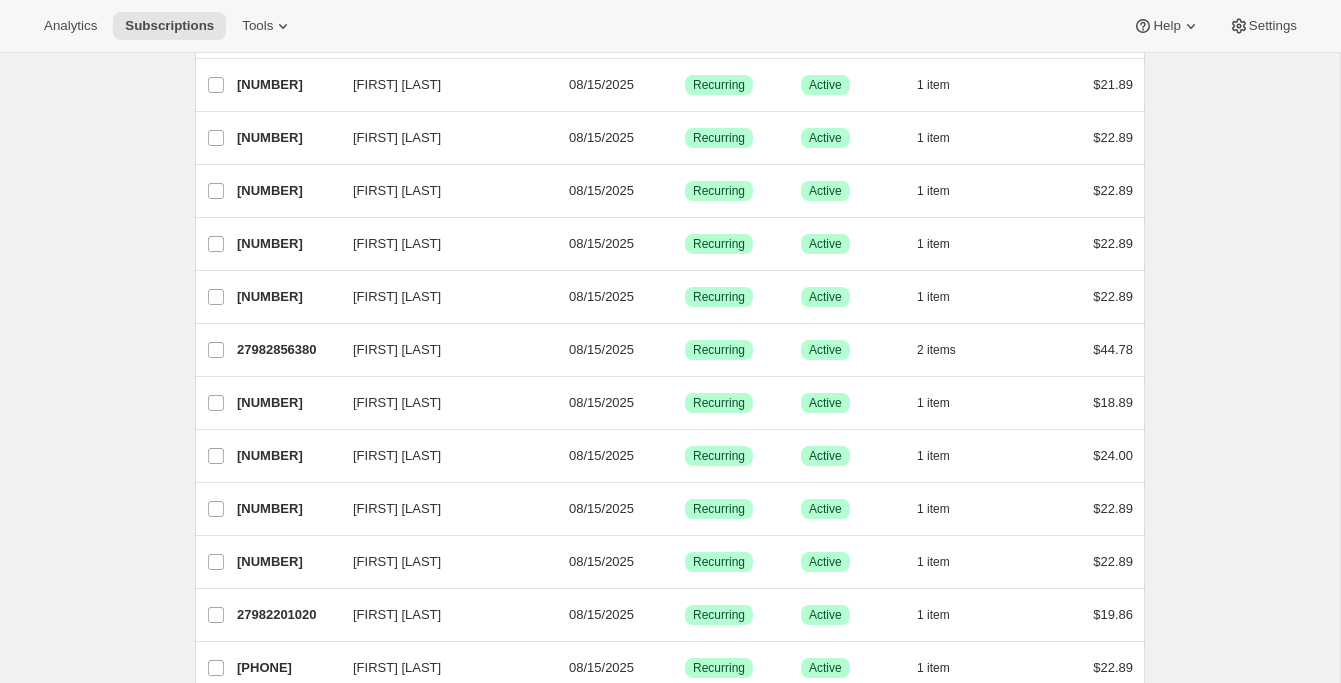scroll, scrollTop: 0, scrollLeft: 0, axis: both 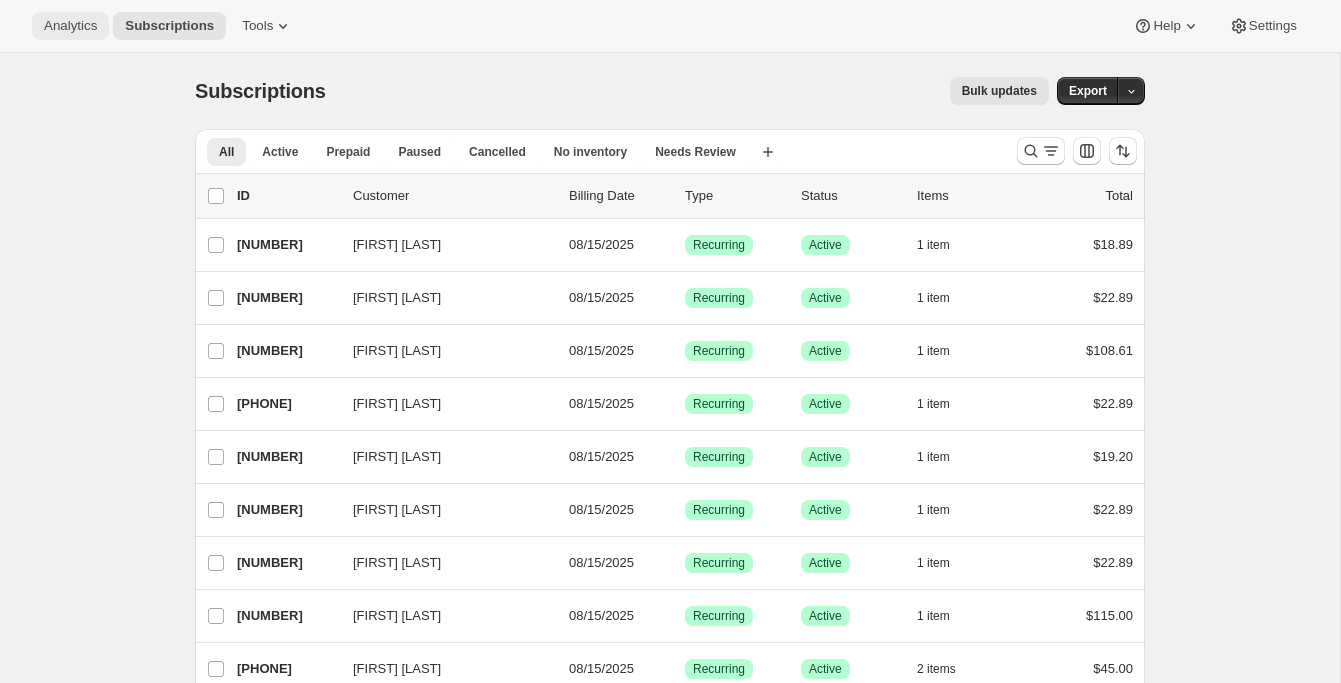 click on "Analytics" at bounding box center (70, 26) 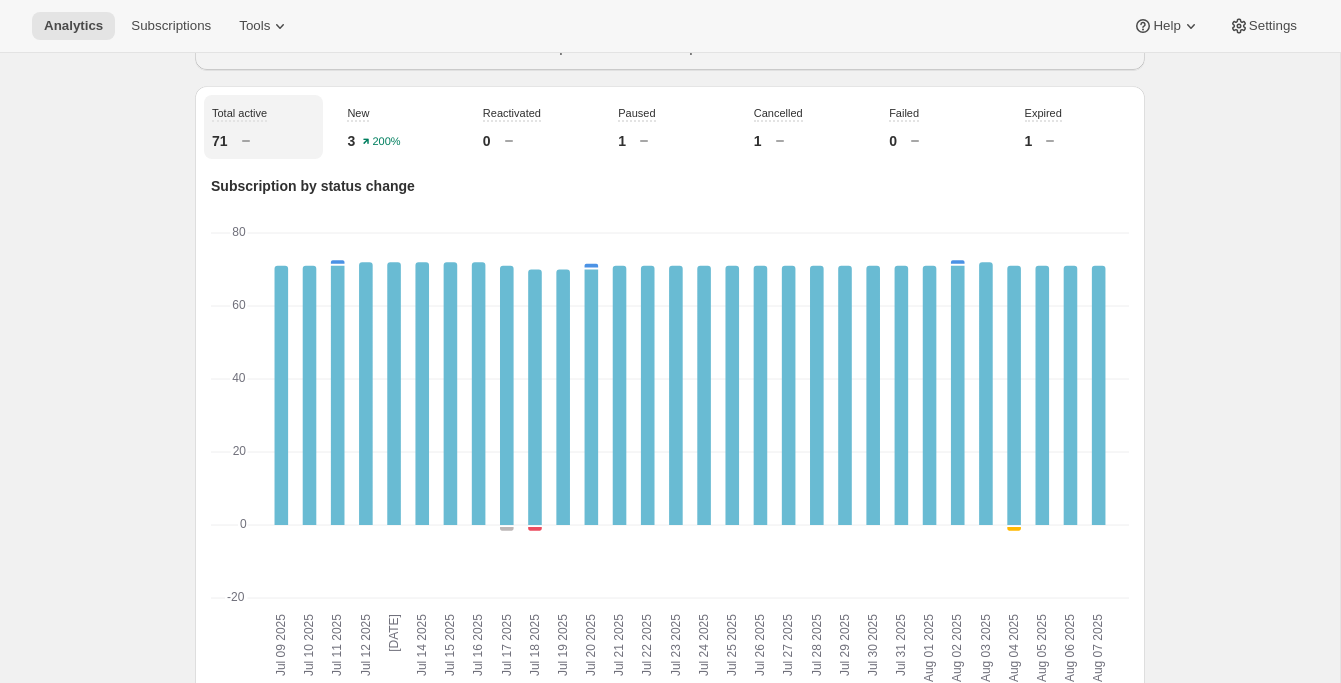 scroll, scrollTop: 71, scrollLeft: 0, axis: vertical 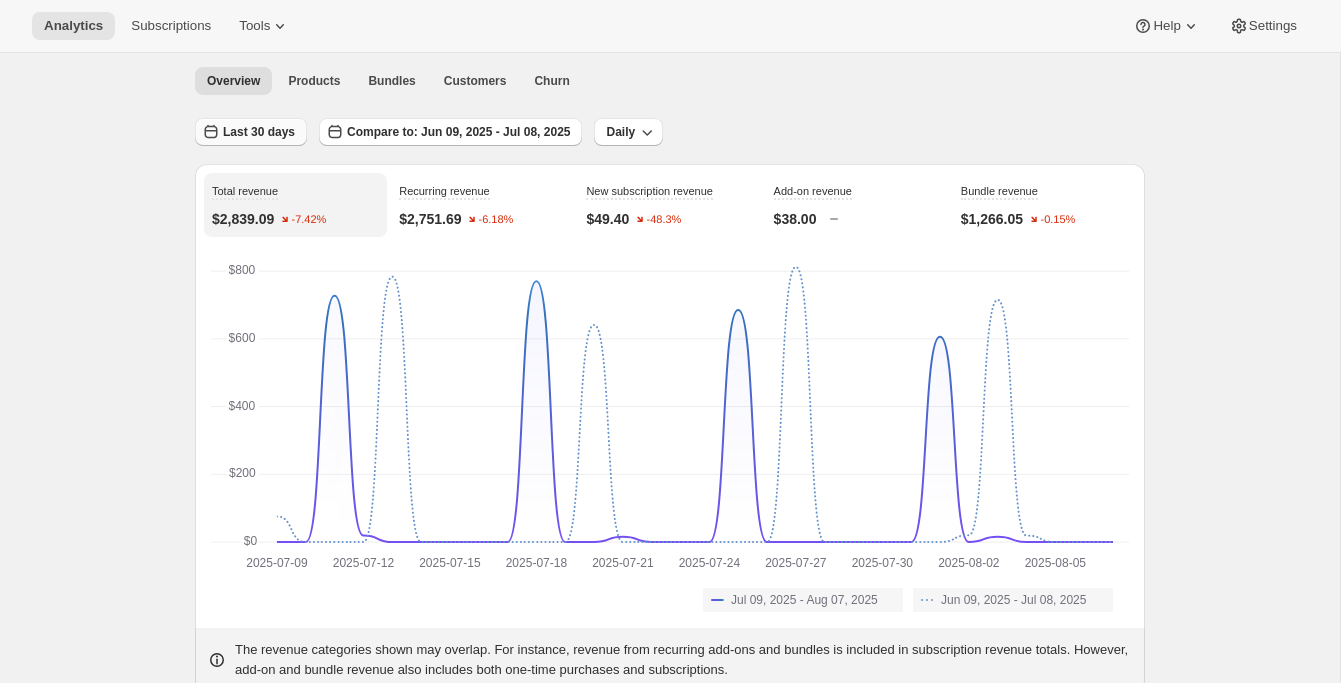 click on "Last 30 days" at bounding box center (259, 132) 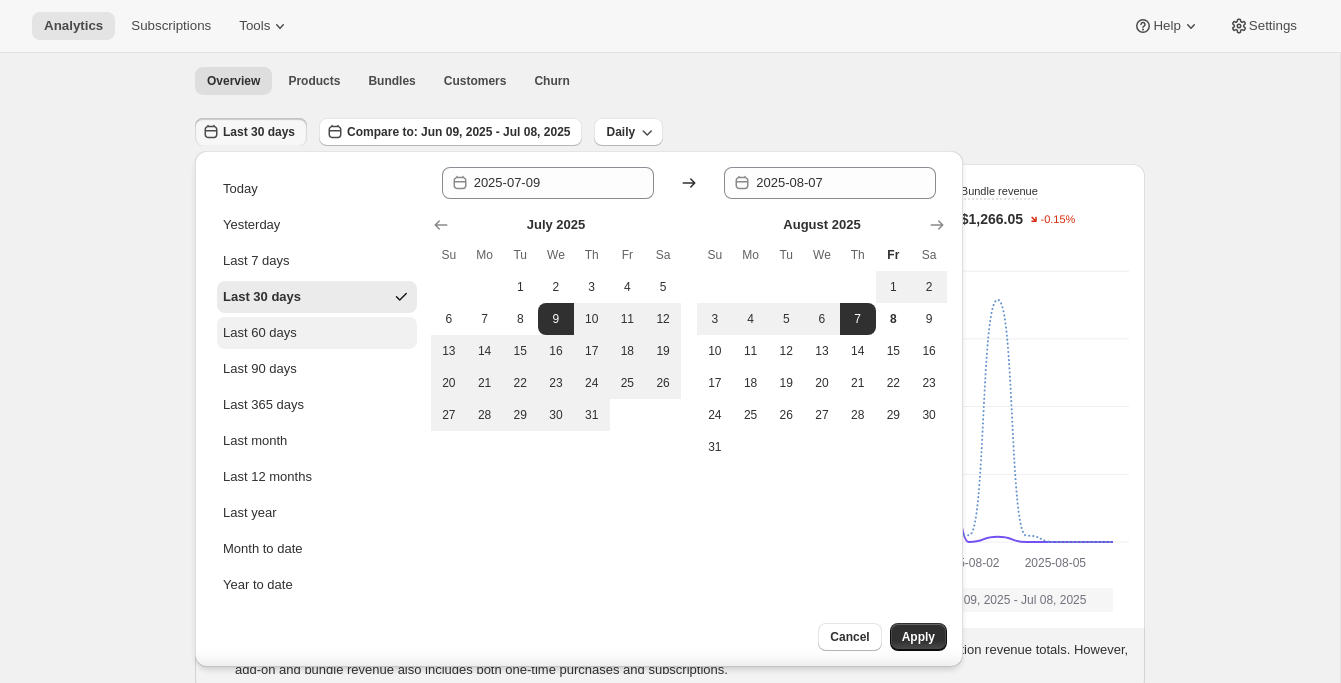 click on "Last 60 days" at bounding box center (260, 333) 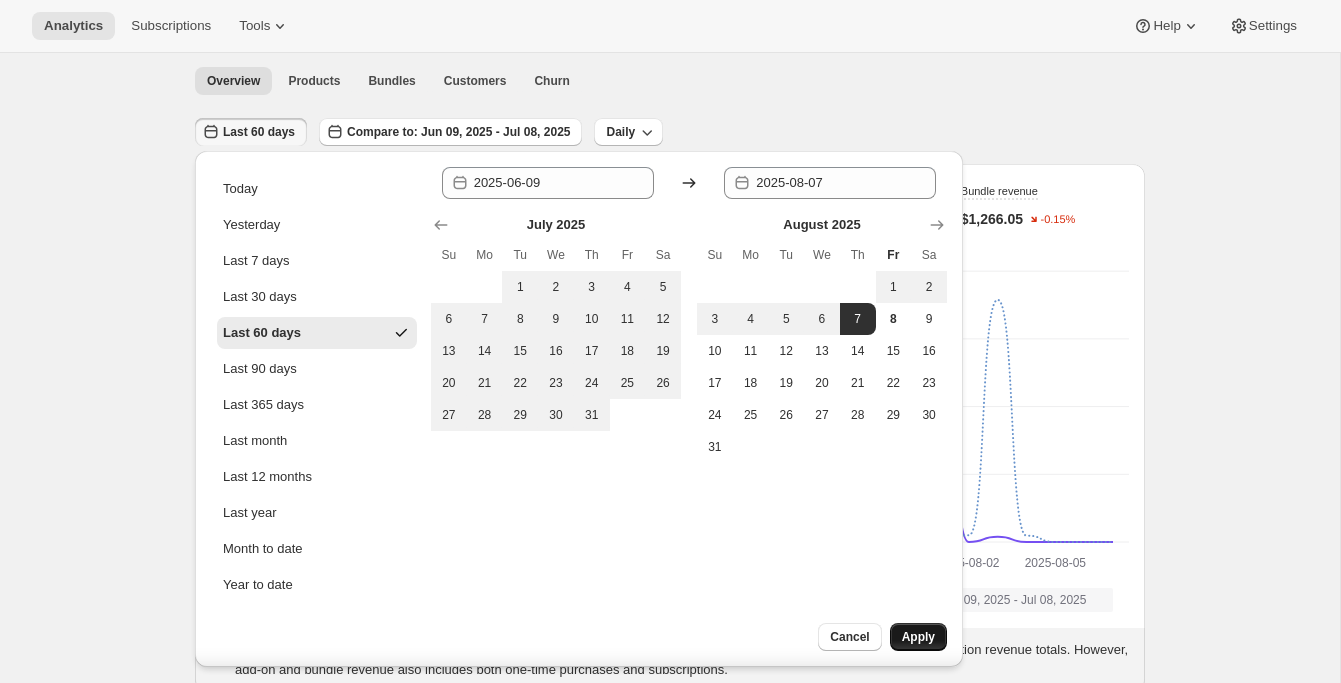 click on "Apply" at bounding box center [918, 637] 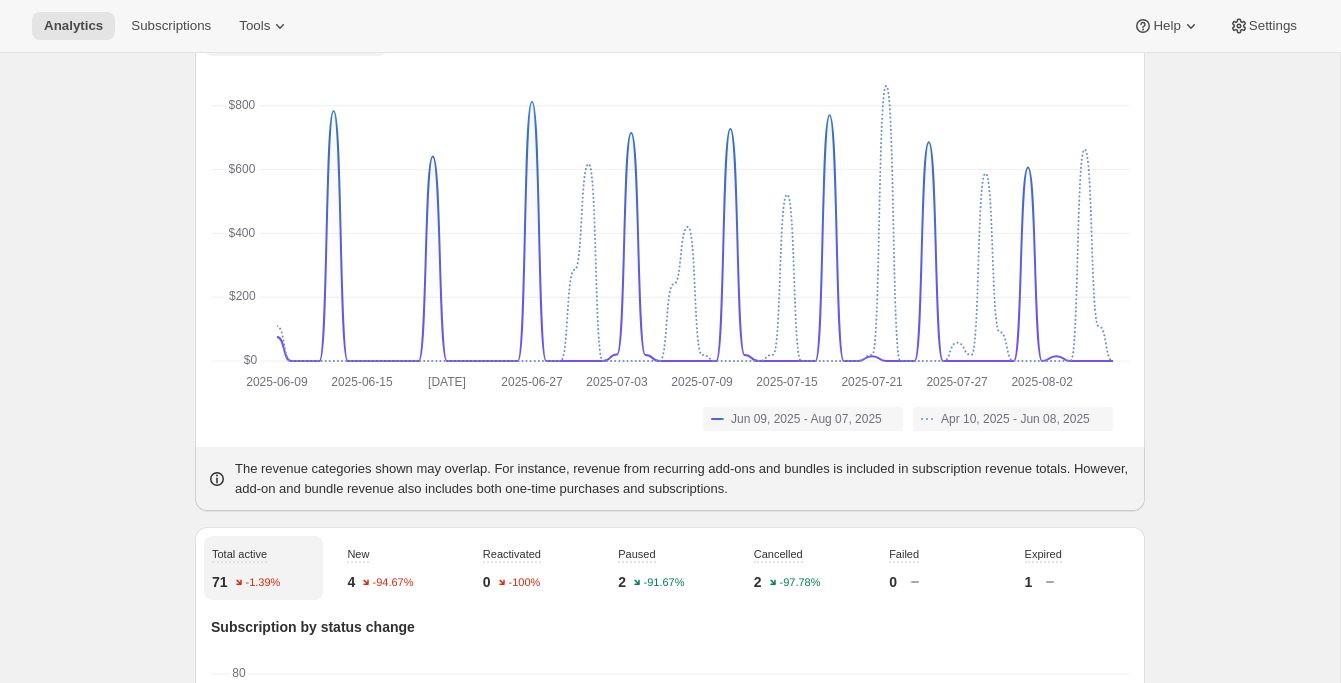 scroll, scrollTop: 0, scrollLeft: 0, axis: both 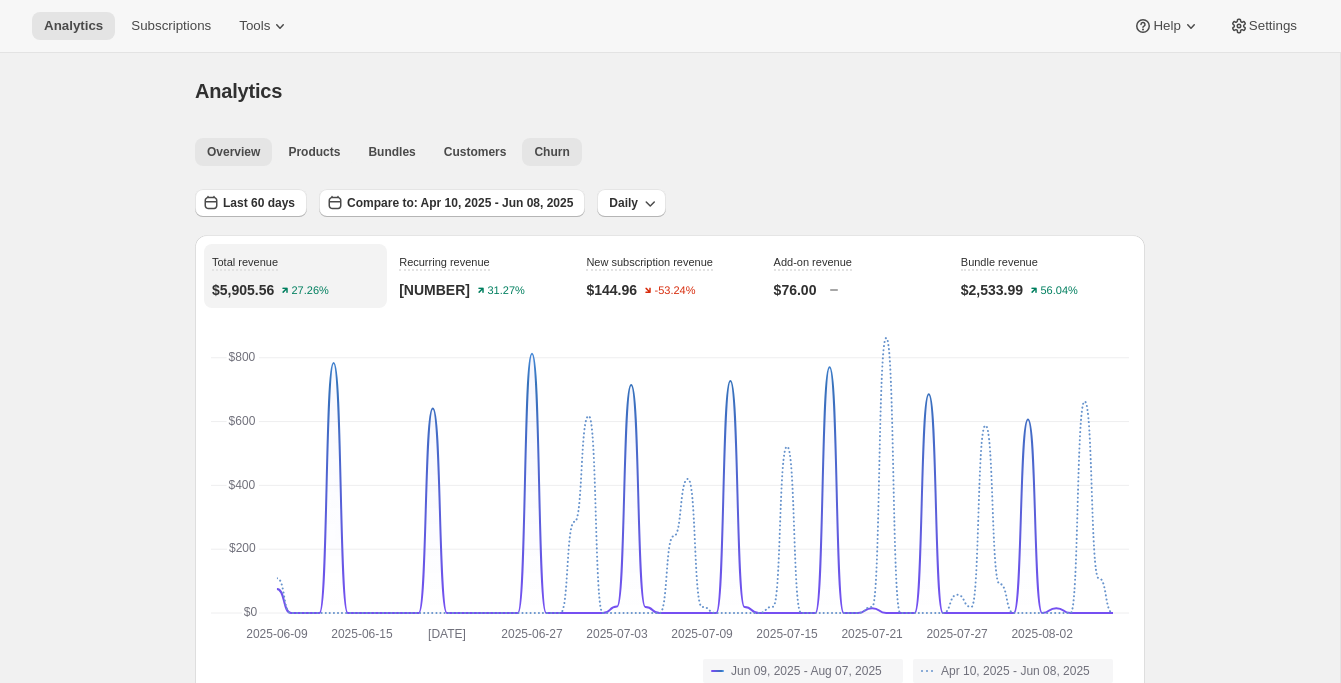click on "Churn" at bounding box center [551, 152] 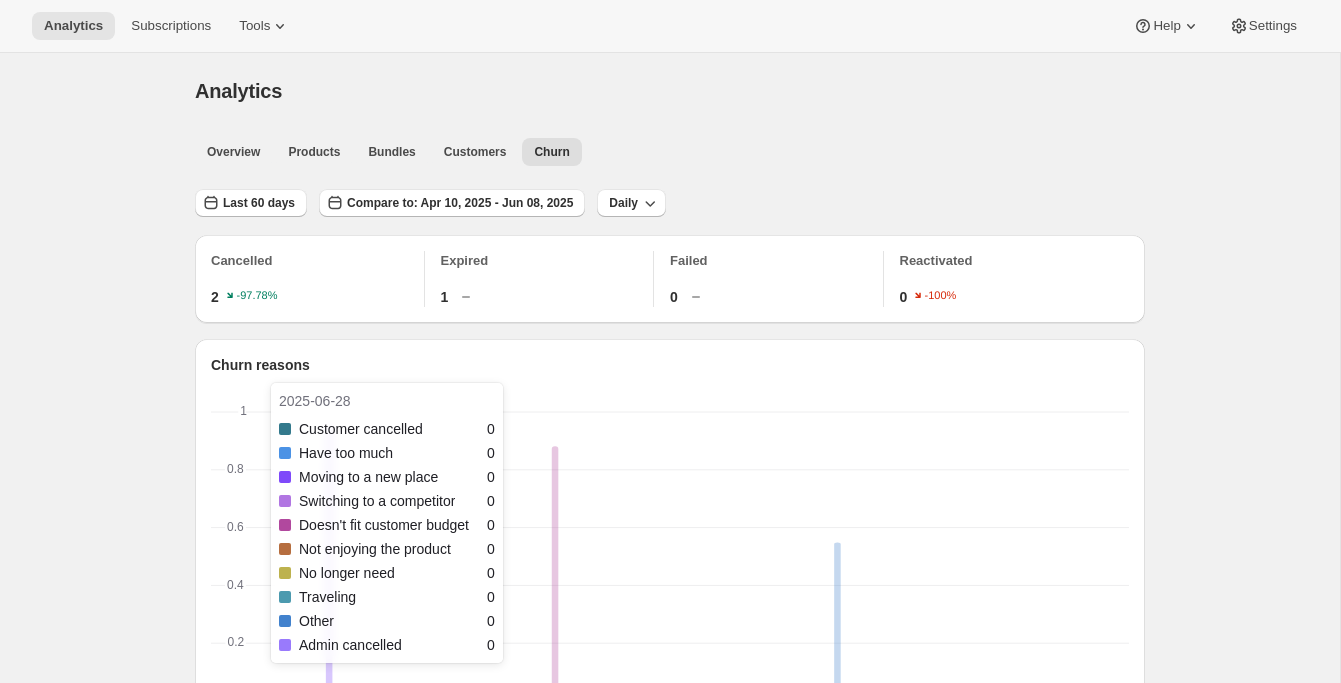scroll, scrollTop: 64, scrollLeft: 0, axis: vertical 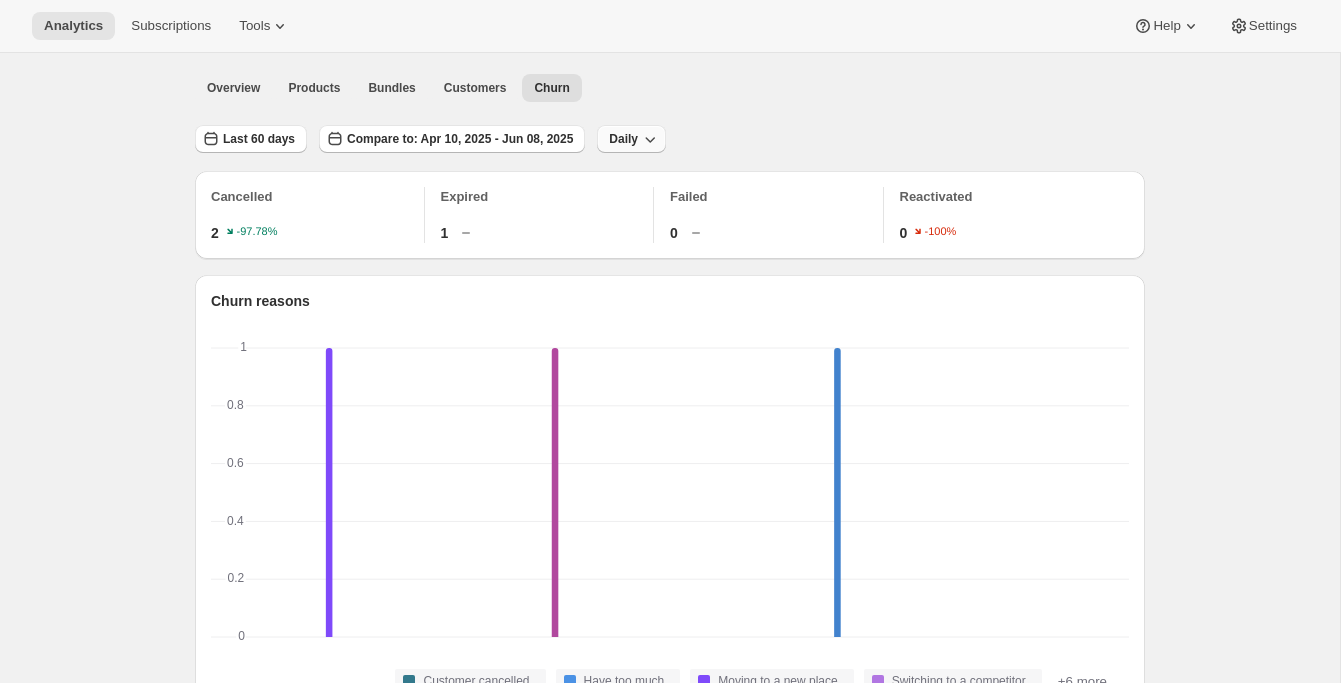 click on "Daily" at bounding box center [623, 139] 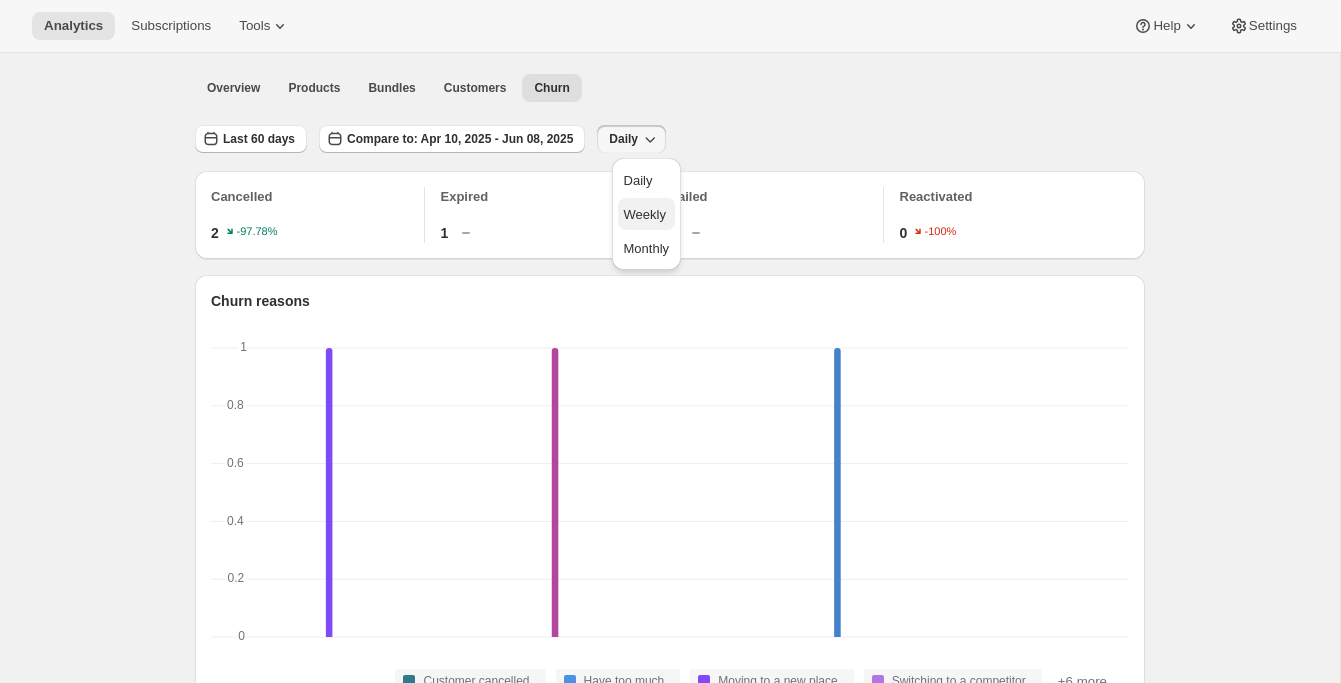 click on "Weekly" at bounding box center [645, 214] 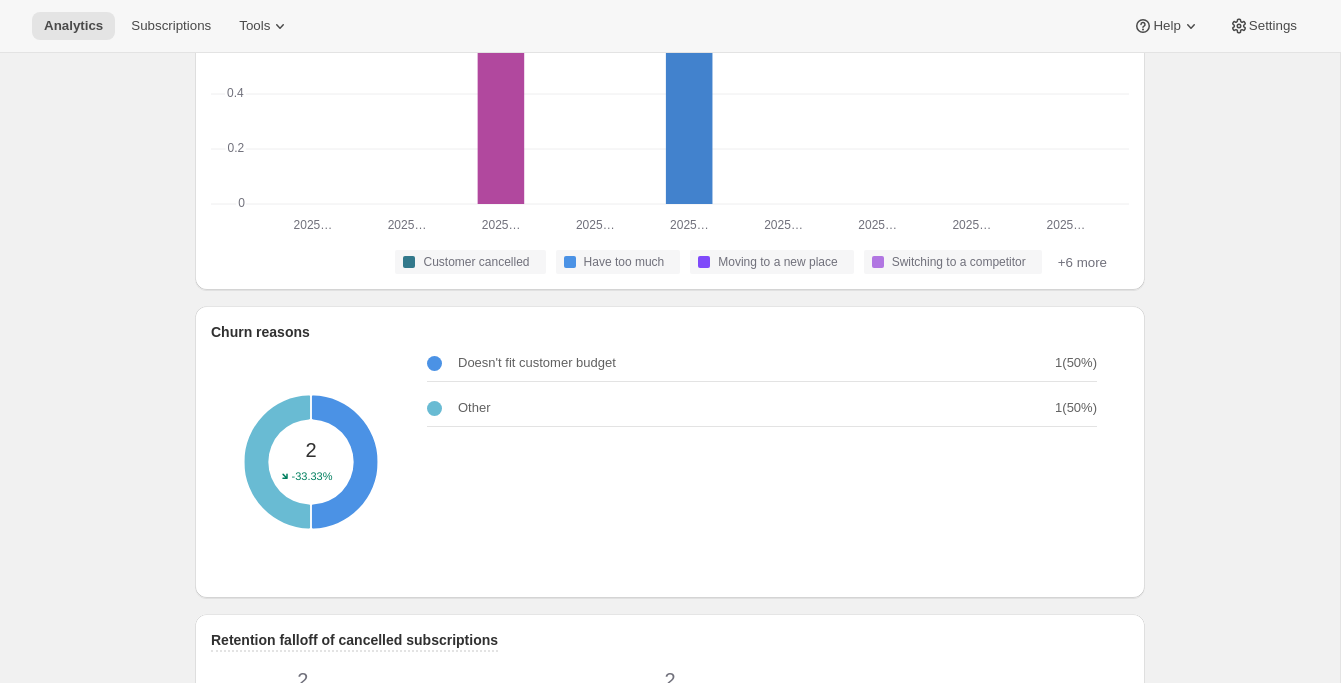 scroll, scrollTop: 0, scrollLeft: 0, axis: both 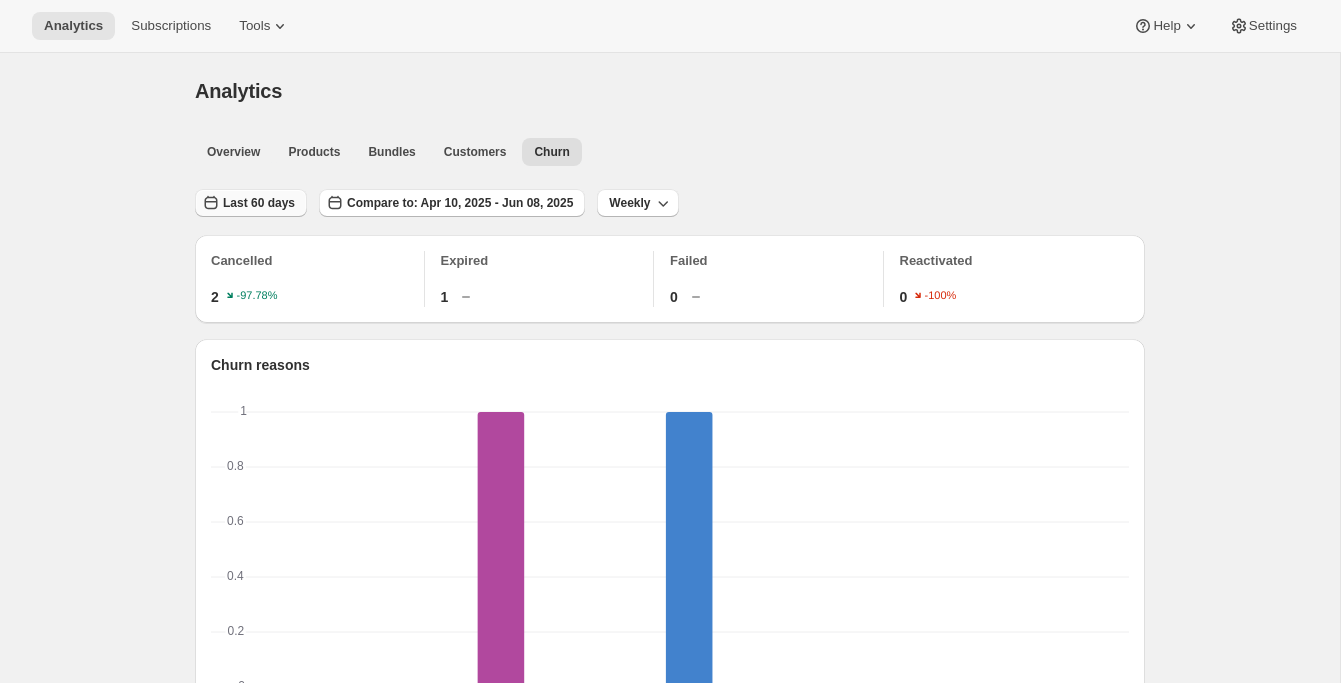 click on "Last 60 days" at bounding box center (251, 203) 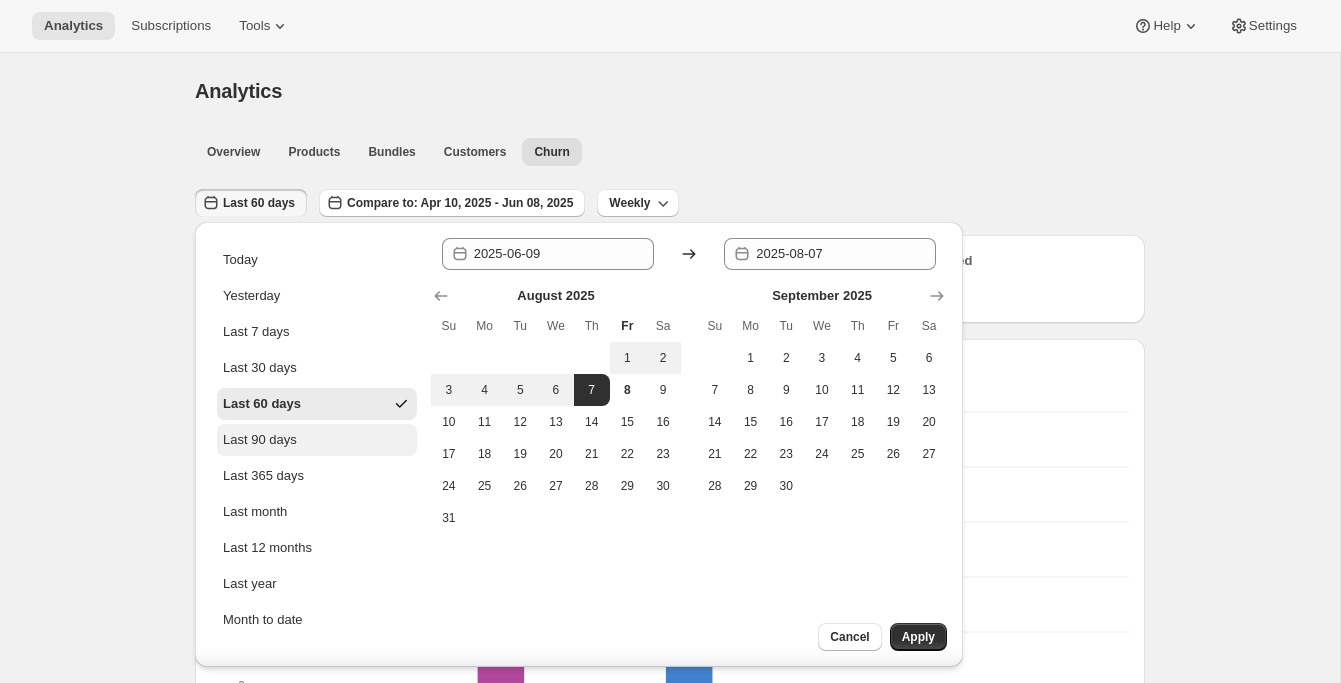click on "Last 90 days" at bounding box center [260, 440] 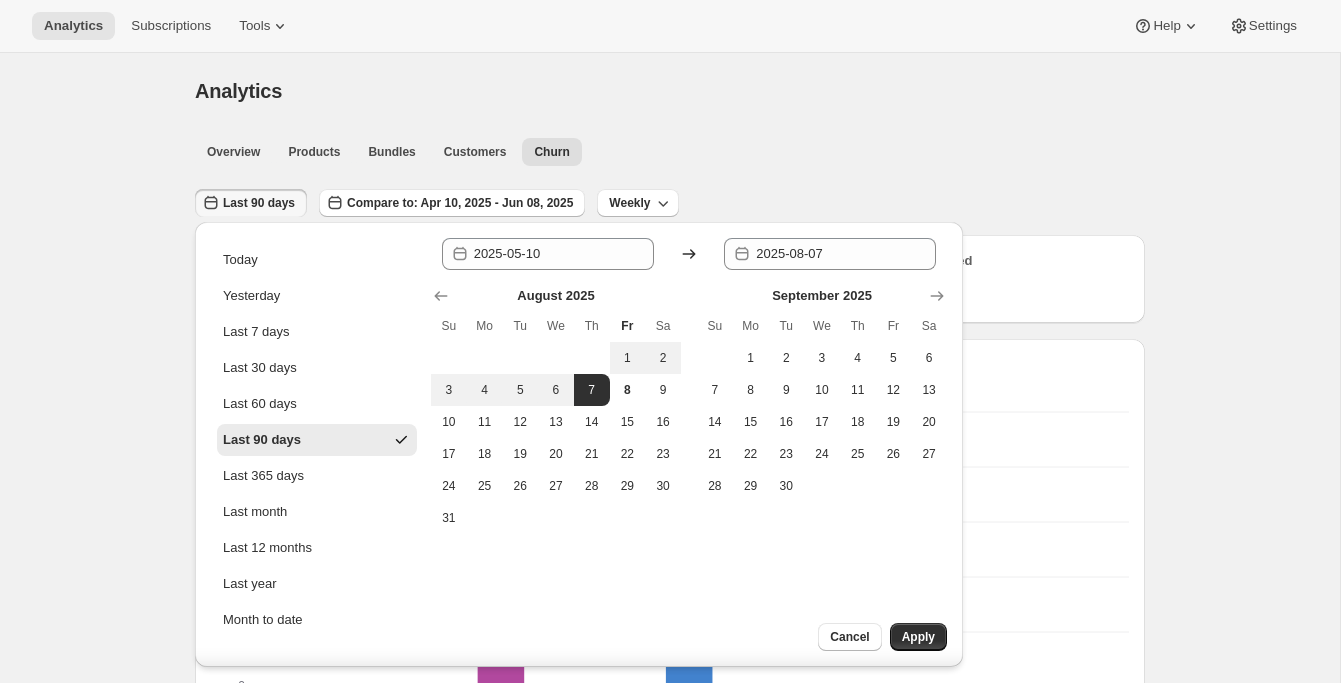 type on "2025-05-10" 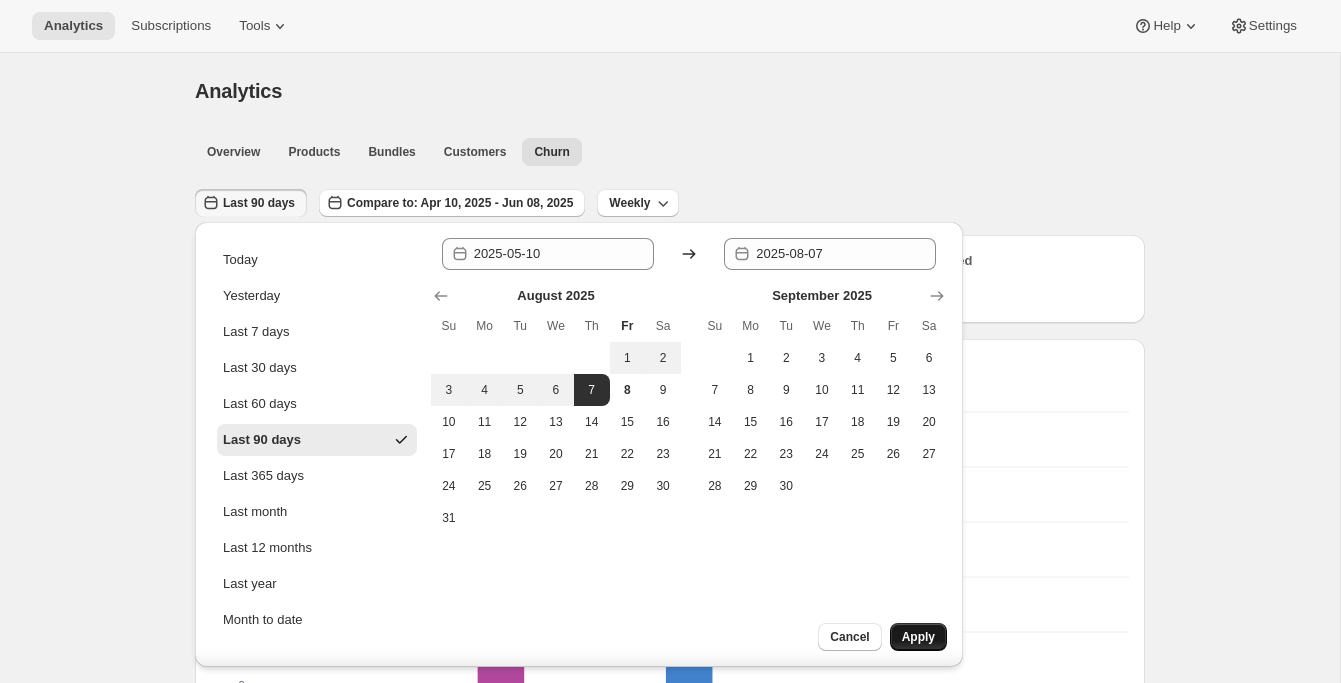 click on "Apply" at bounding box center [918, 637] 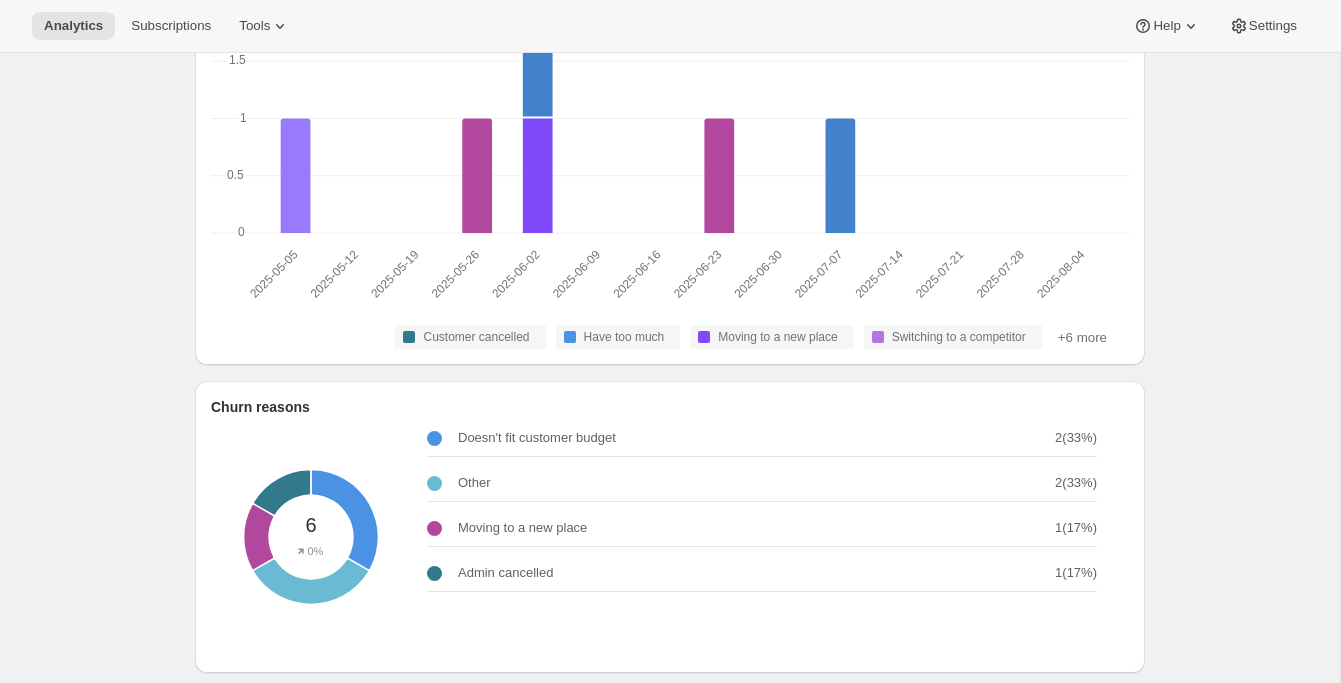 scroll, scrollTop: 0, scrollLeft: 0, axis: both 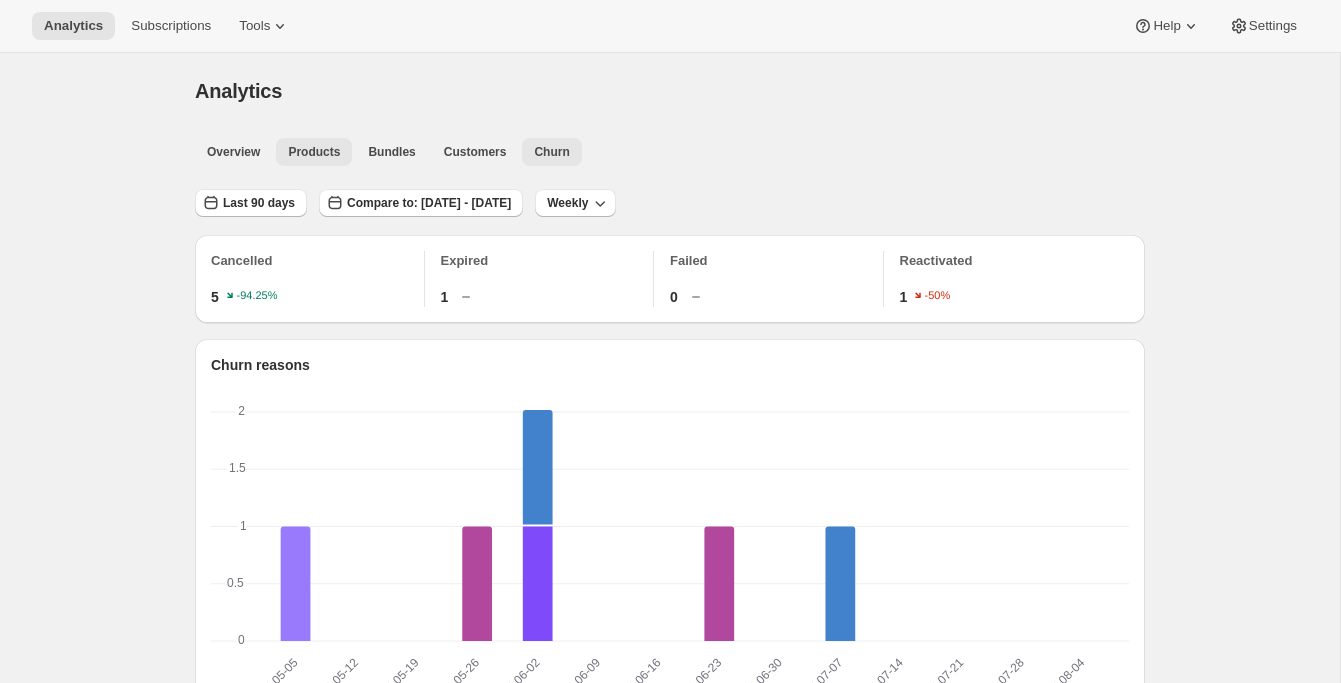 click on "Products" at bounding box center [314, 152] 